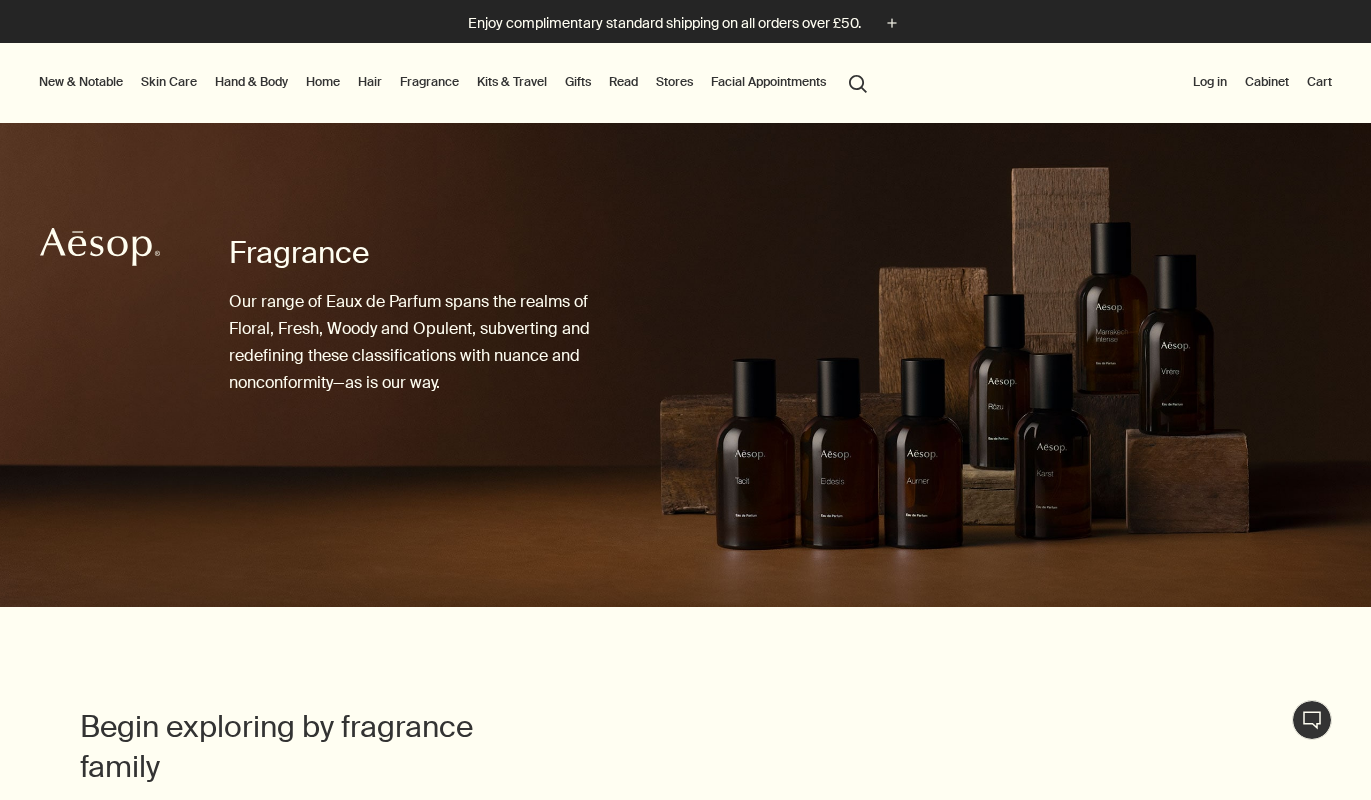 scroll, scrollTop: 0, scrollLeft: 0, axis: both 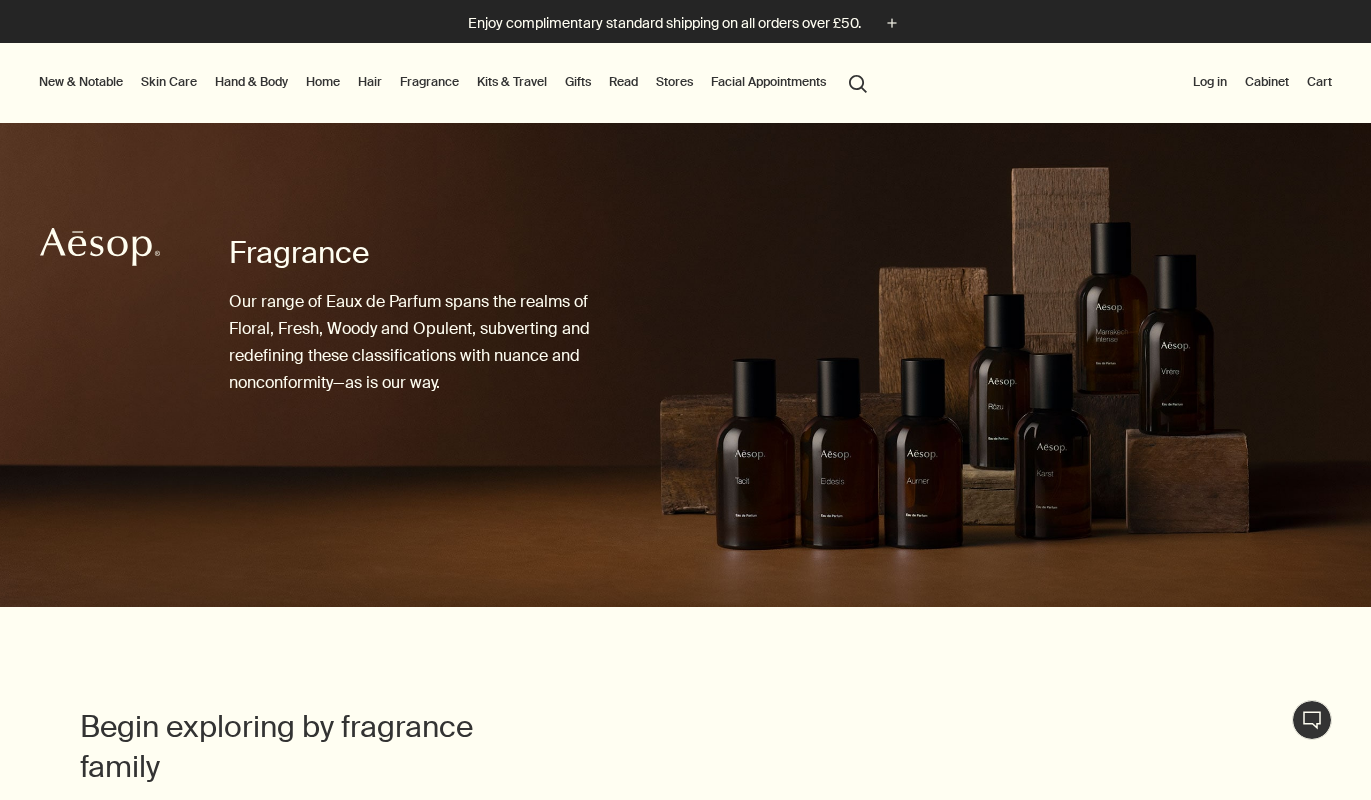 click on "Gifts" at bounding box center (578, 82) 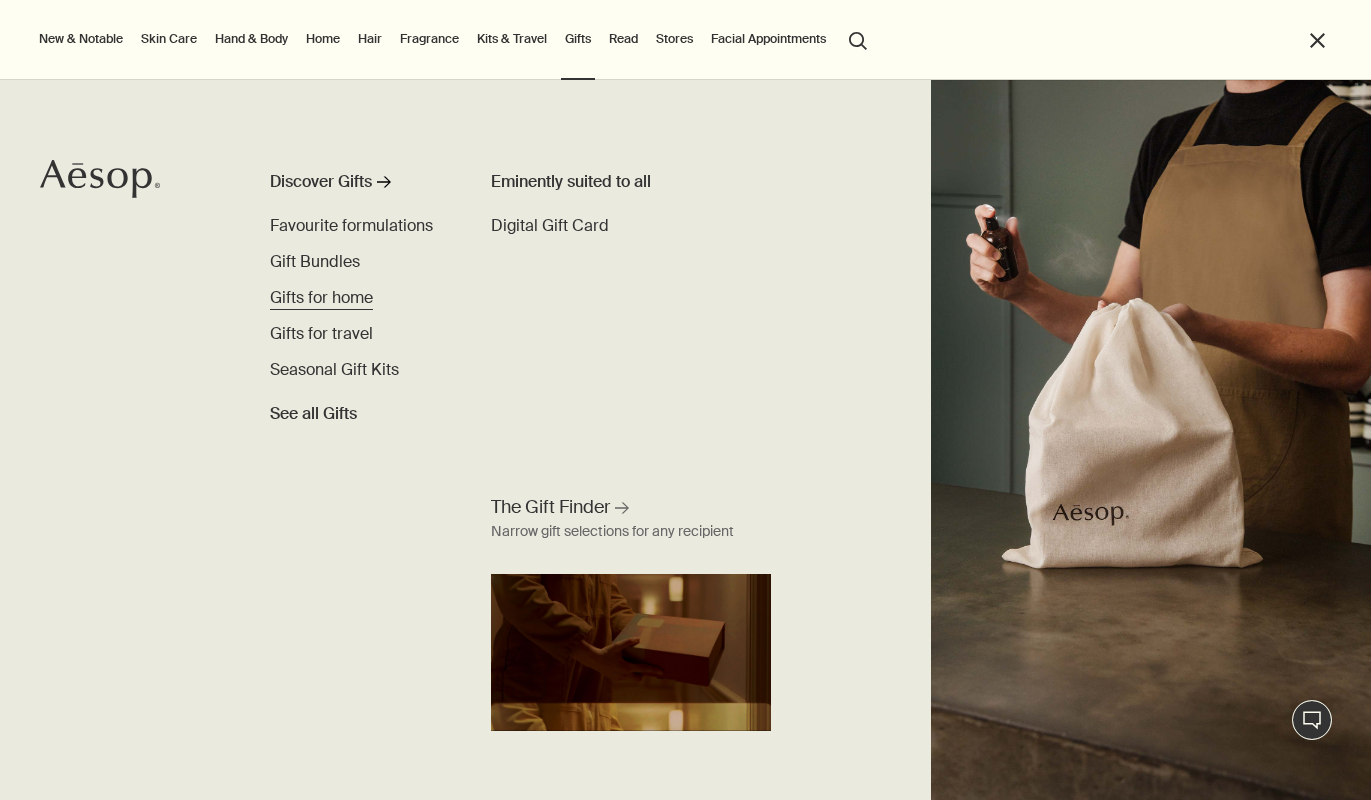 click on "Gifts for home" at bounding box center (321, 297) 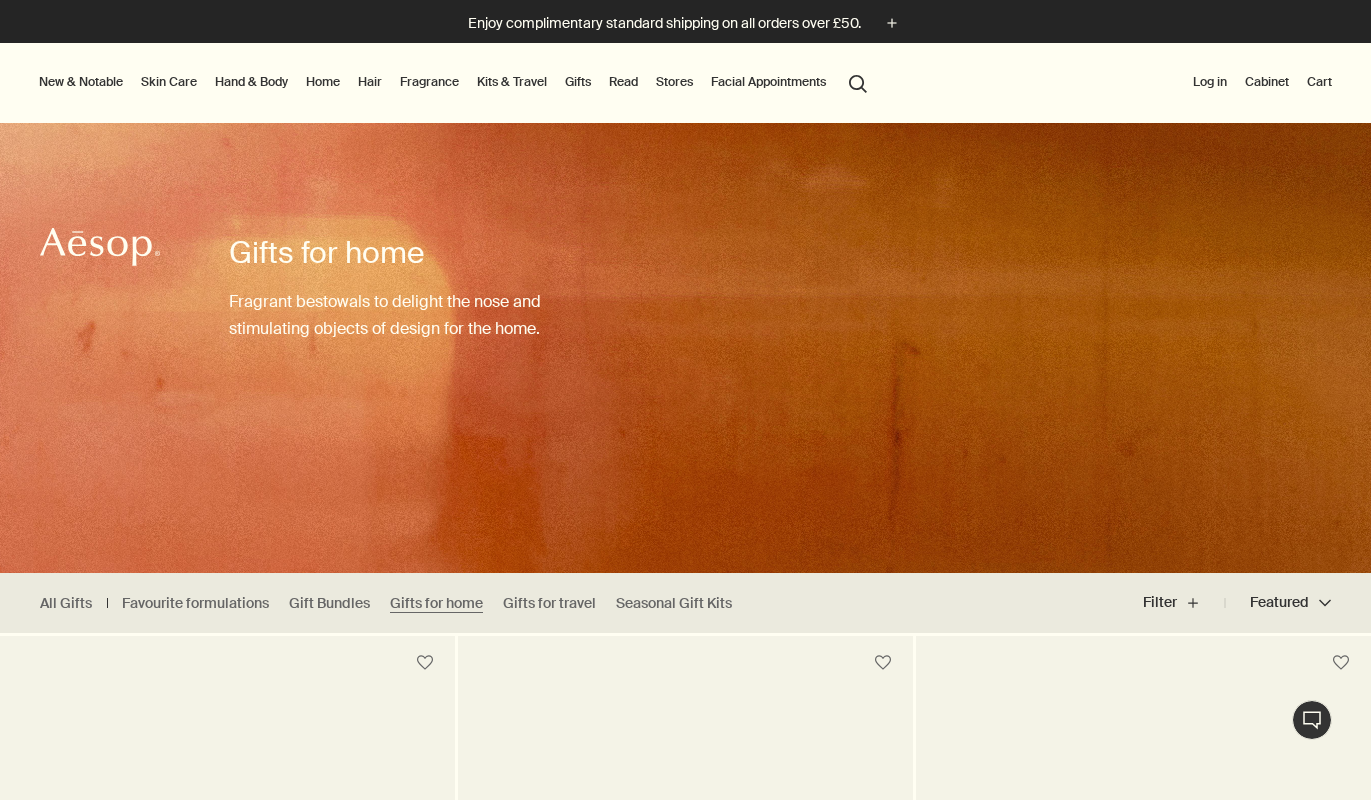 scroll, scrollTop: 0, scrollLeft: 0, axis: both 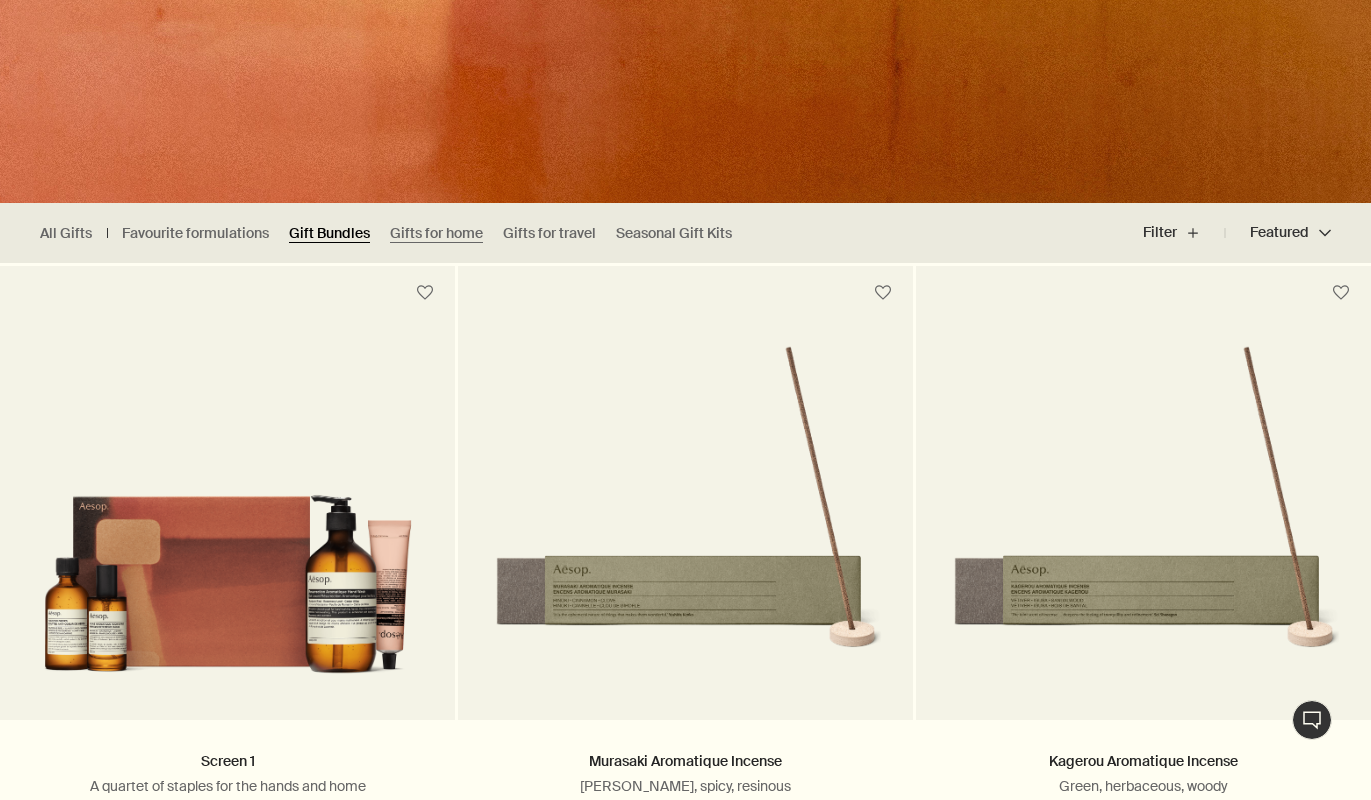 click on "Gift Bundles" at bounding box center [329, 233] 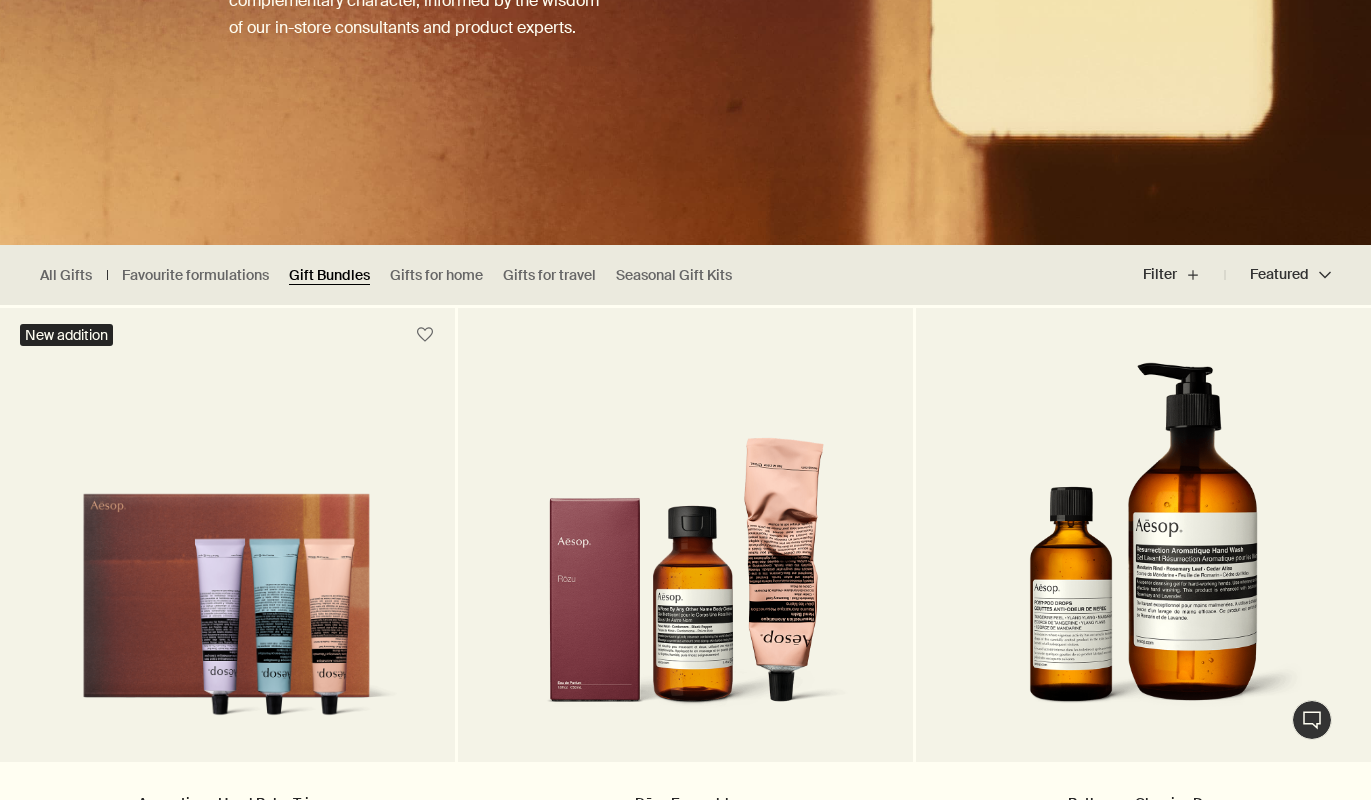 scroll, scrollTop: 349, scrollLeft: 0, axis: vertical 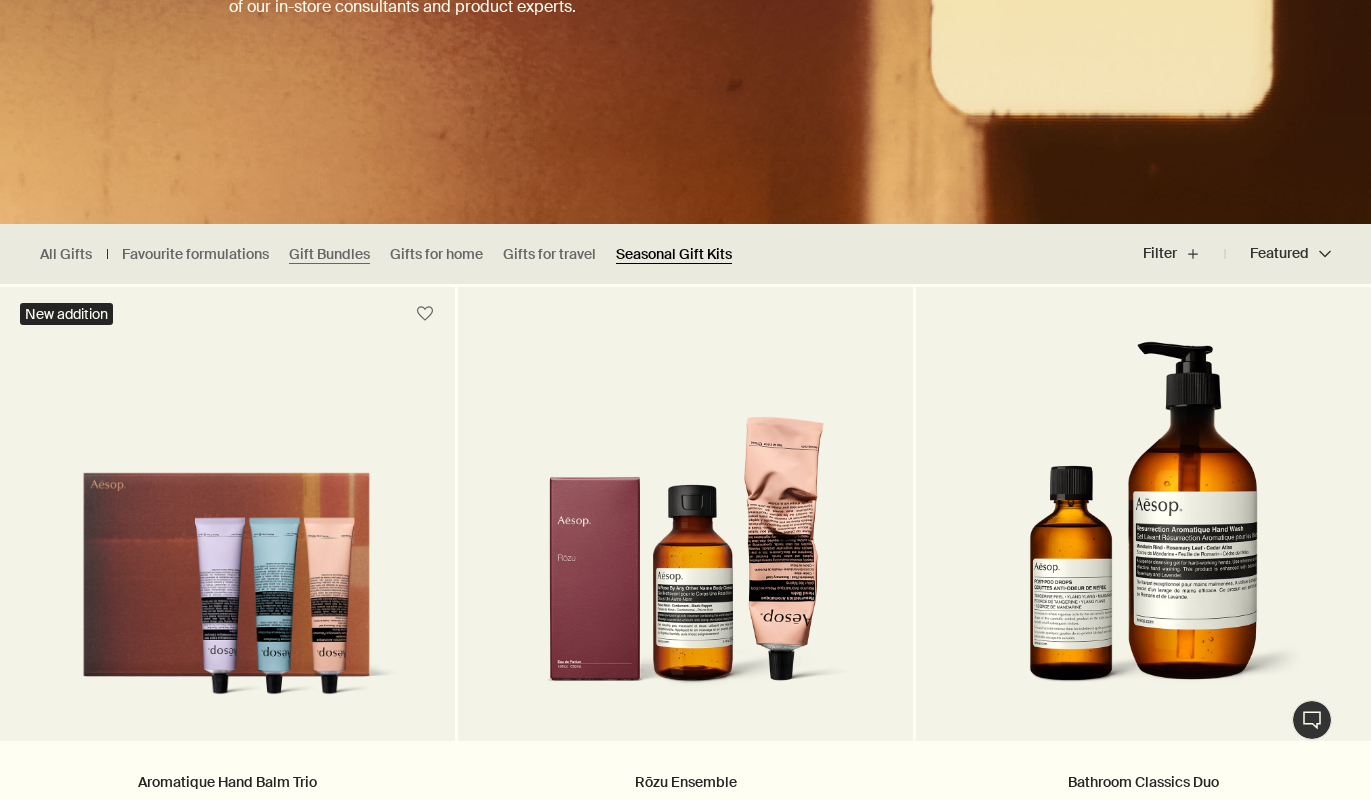 click on "Seasonal Gift Kits" at bounding box center (674, 254) 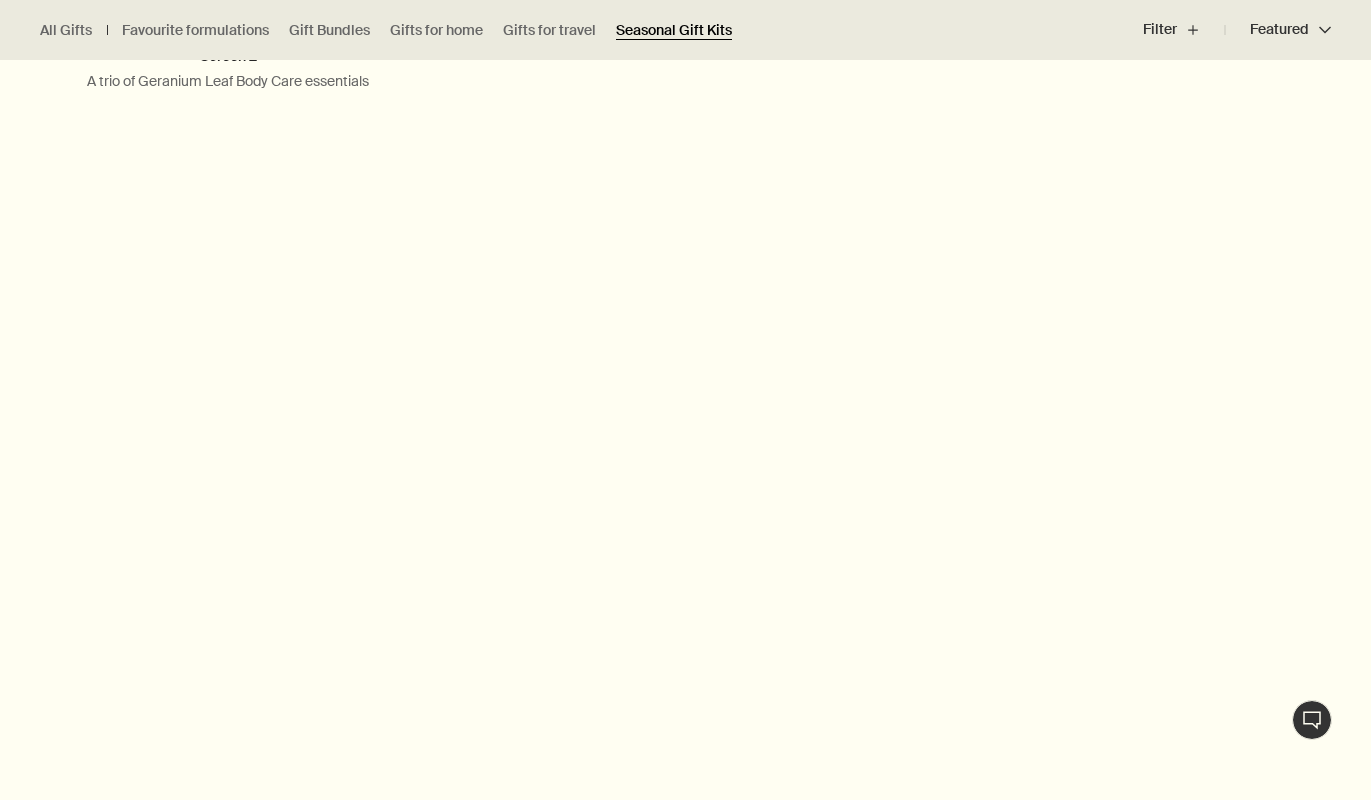 scroll, scrollTop: 2822, scrollLeft: 0, axis: vertical 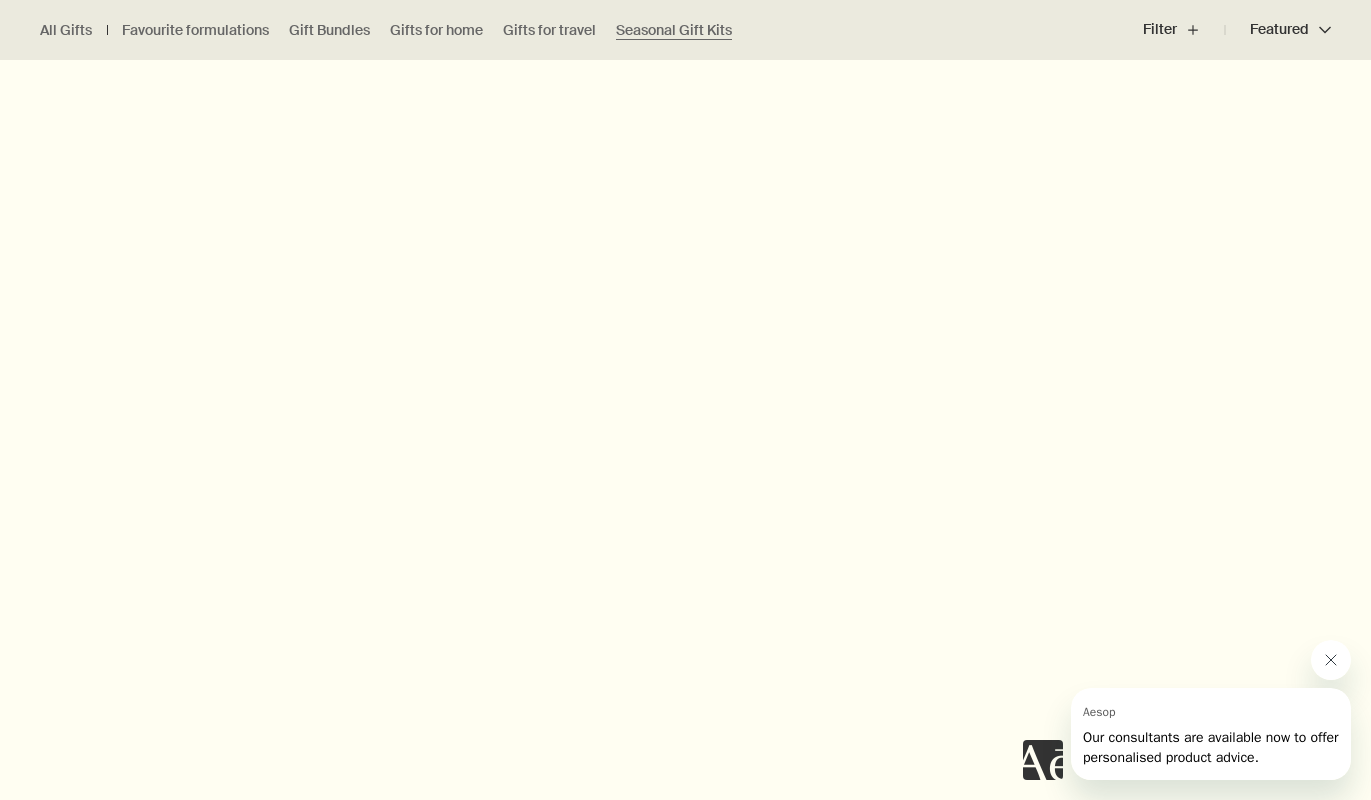 click 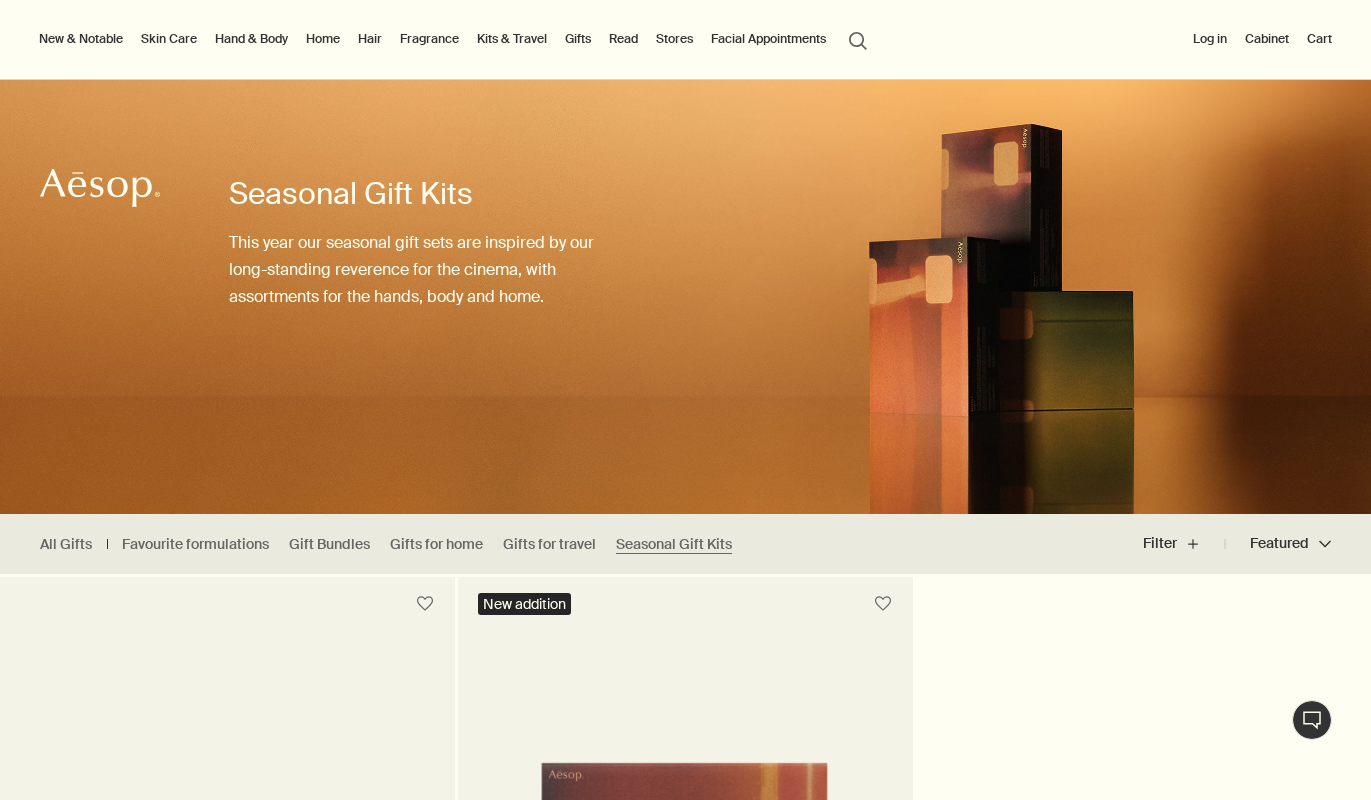 scroll, scrollTop: 57, scrollLeft: 0, axis: vertical 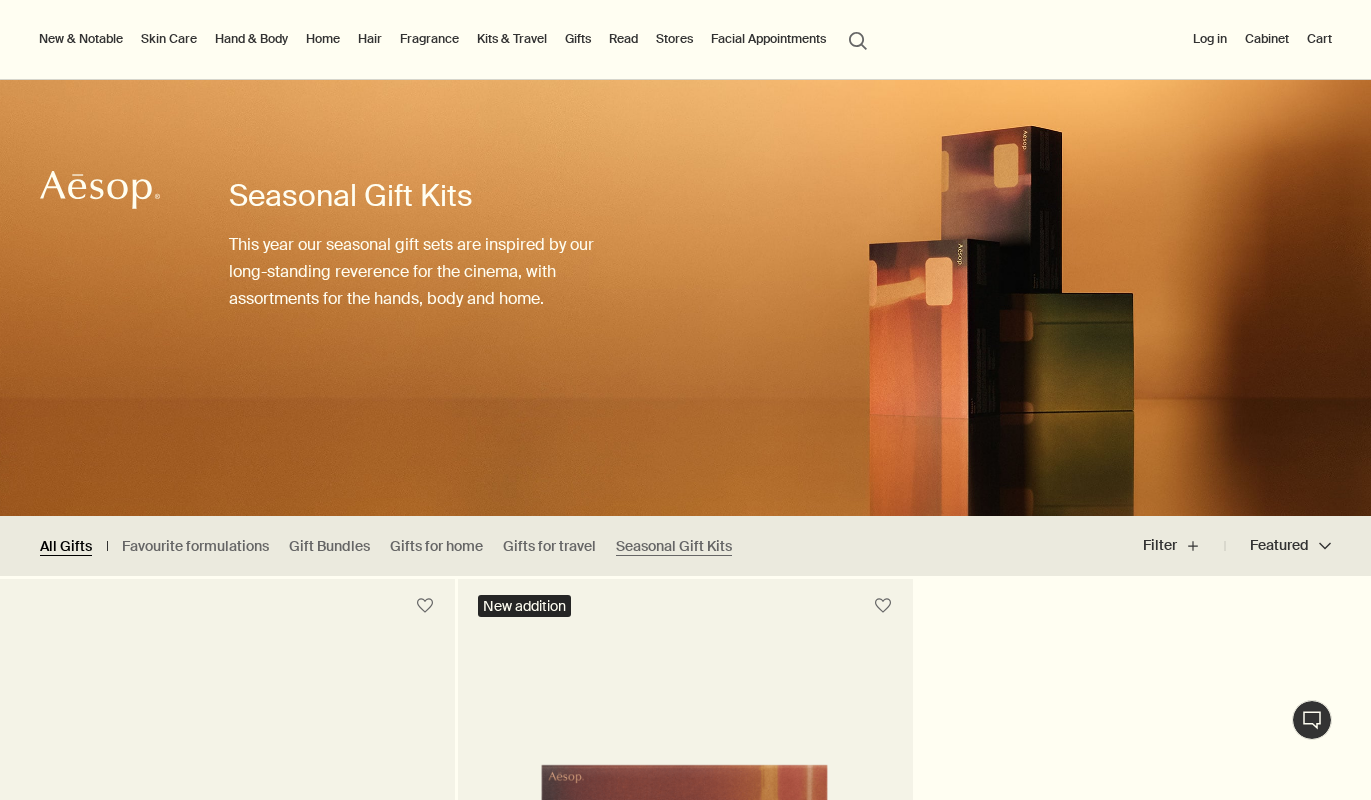 click on "All Gifts" at bounding box center [66, 546] 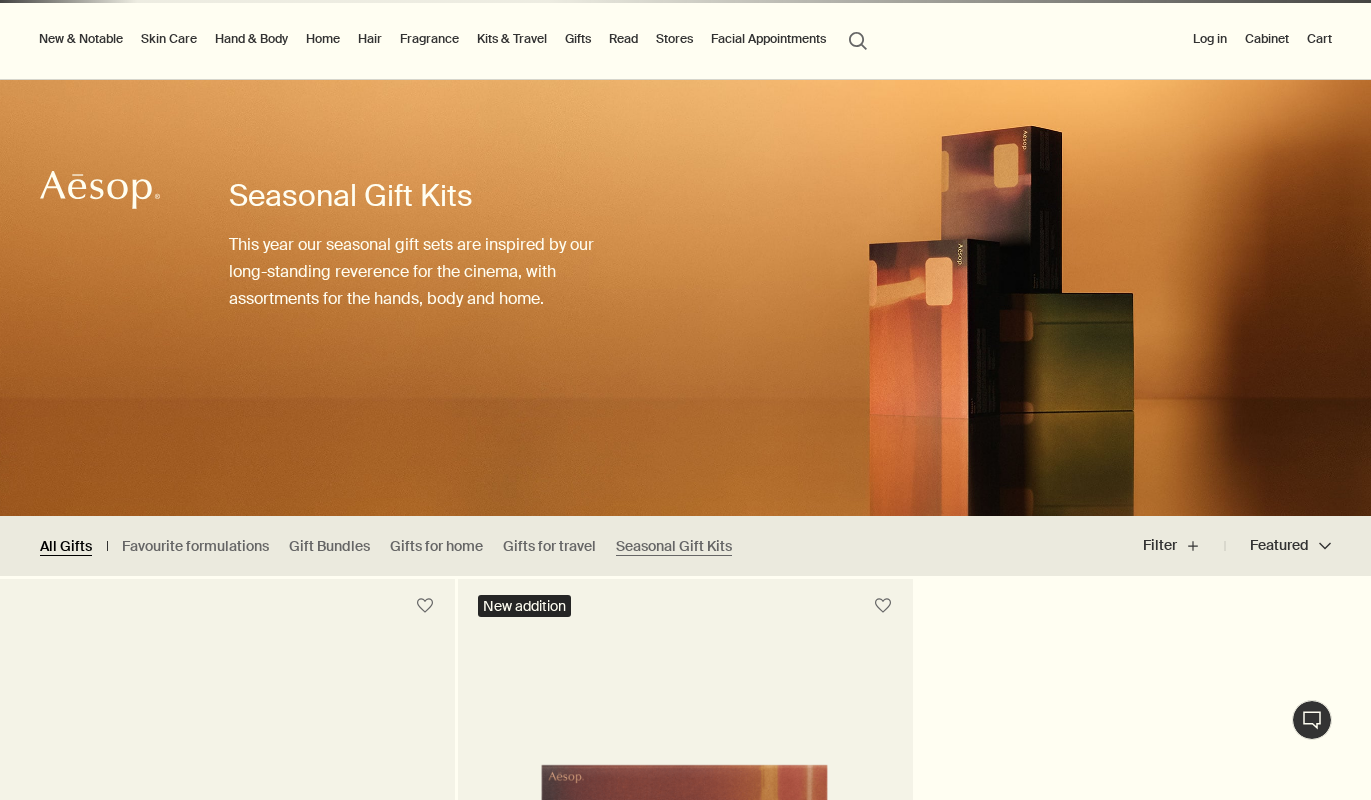 scroll, scrollTop: 0, scrollLeft: 0, axis: both 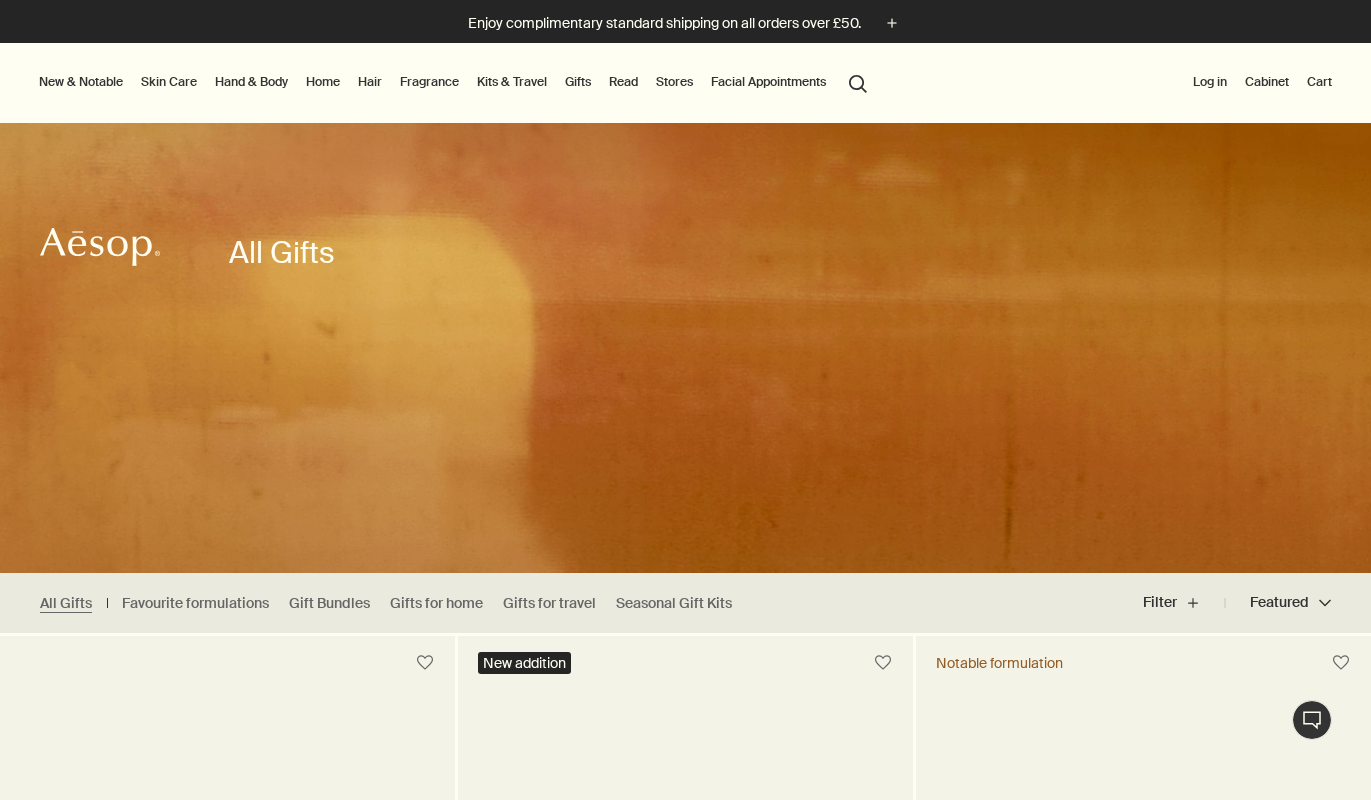 click on "Home" at bounding box center (323, 82) 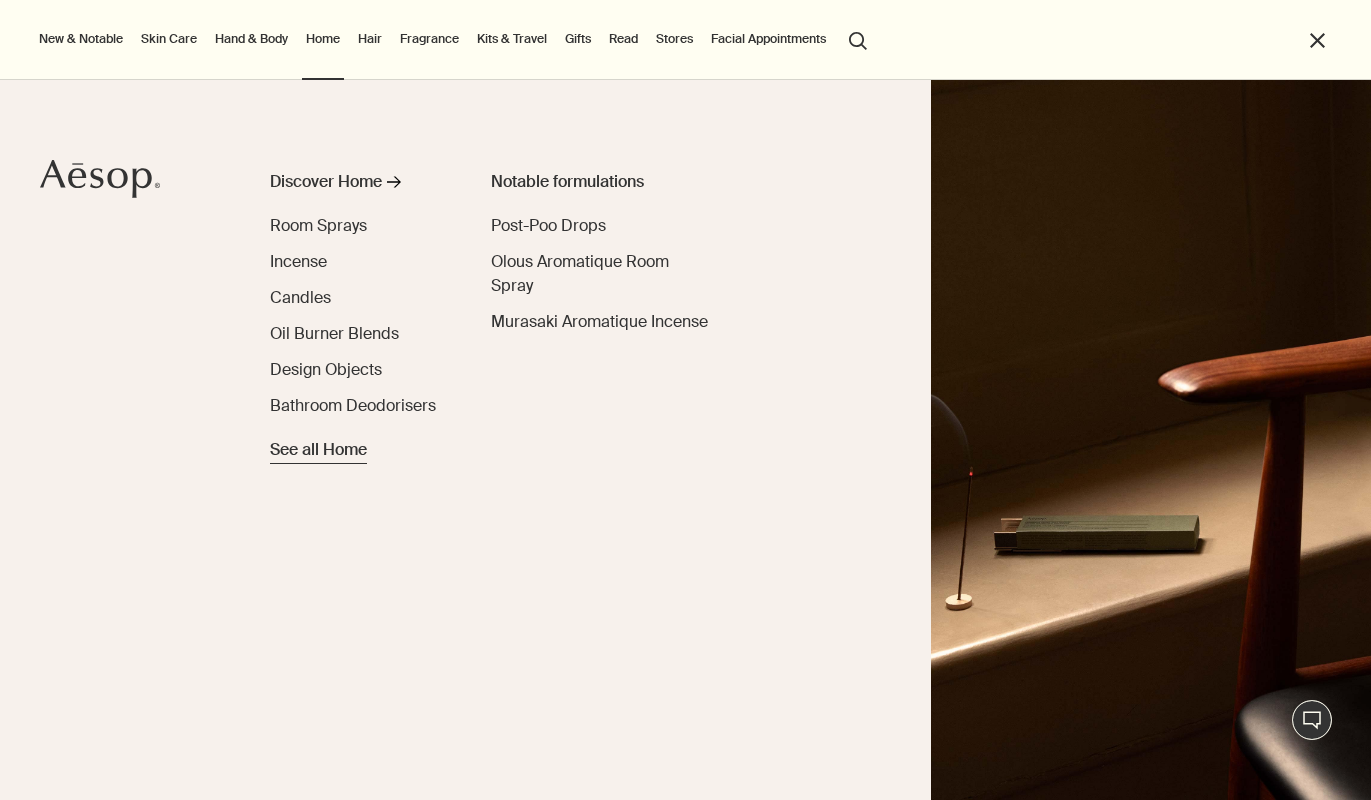 click on "See all Home" at bounding box center (318, 450) 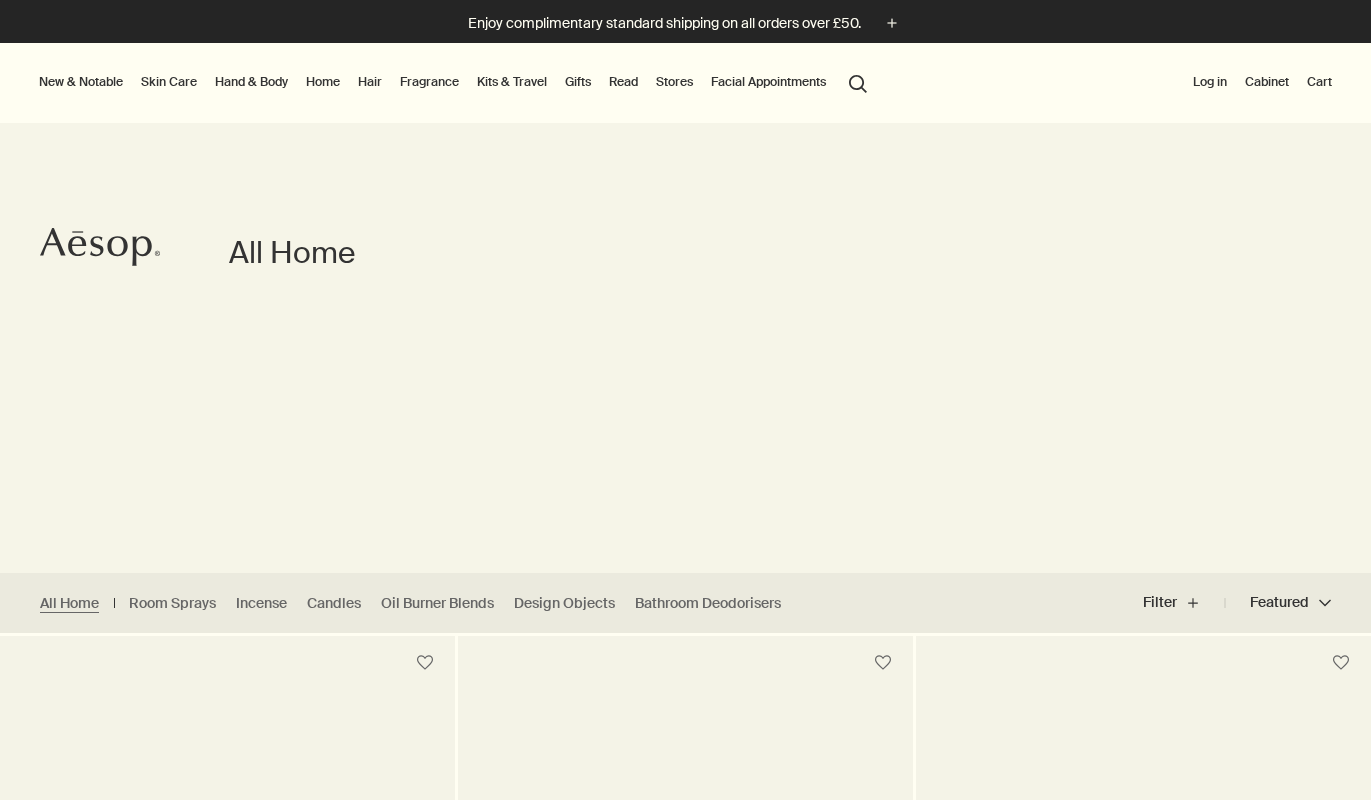 scroll, scrollTop: 0, scrollLeft: 0, axis: both 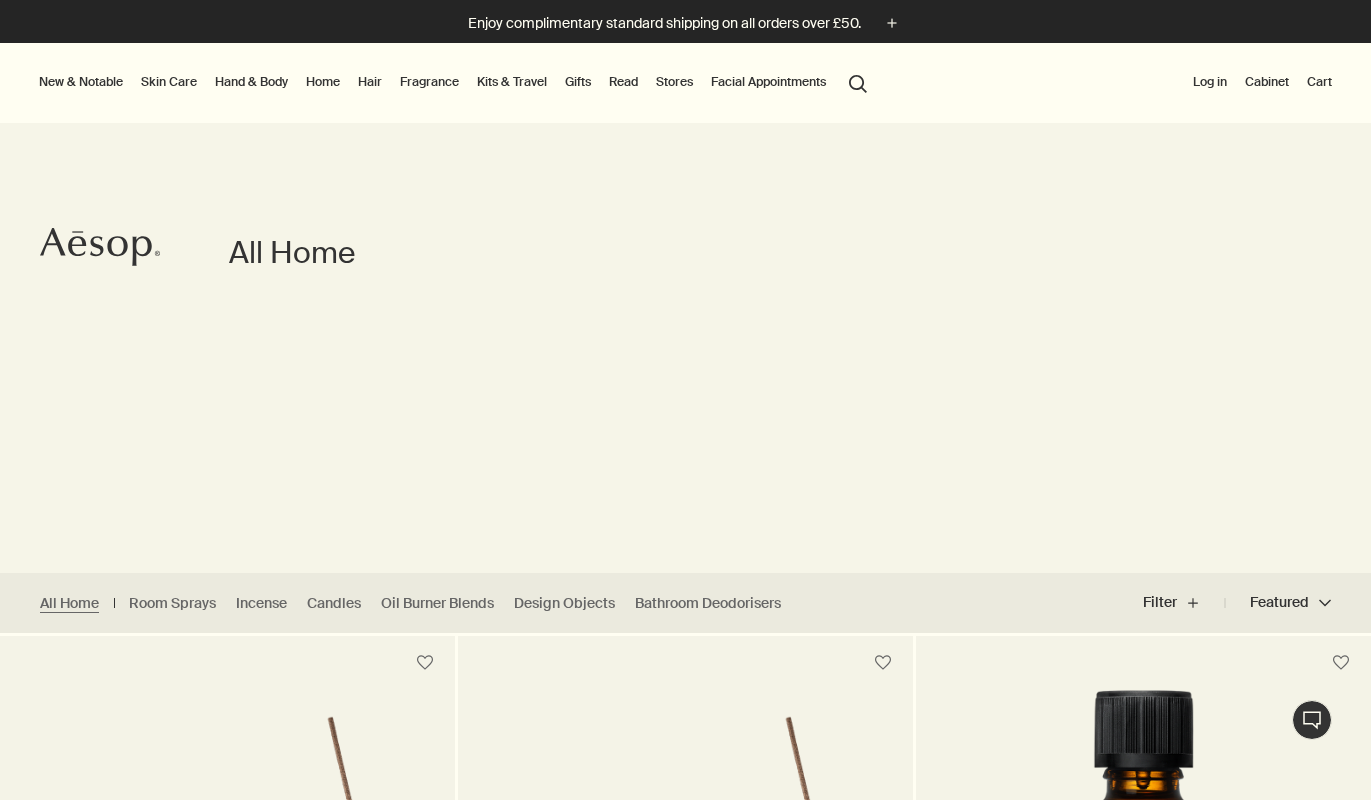 click on "Gifts" at bounding box center (578, 82) 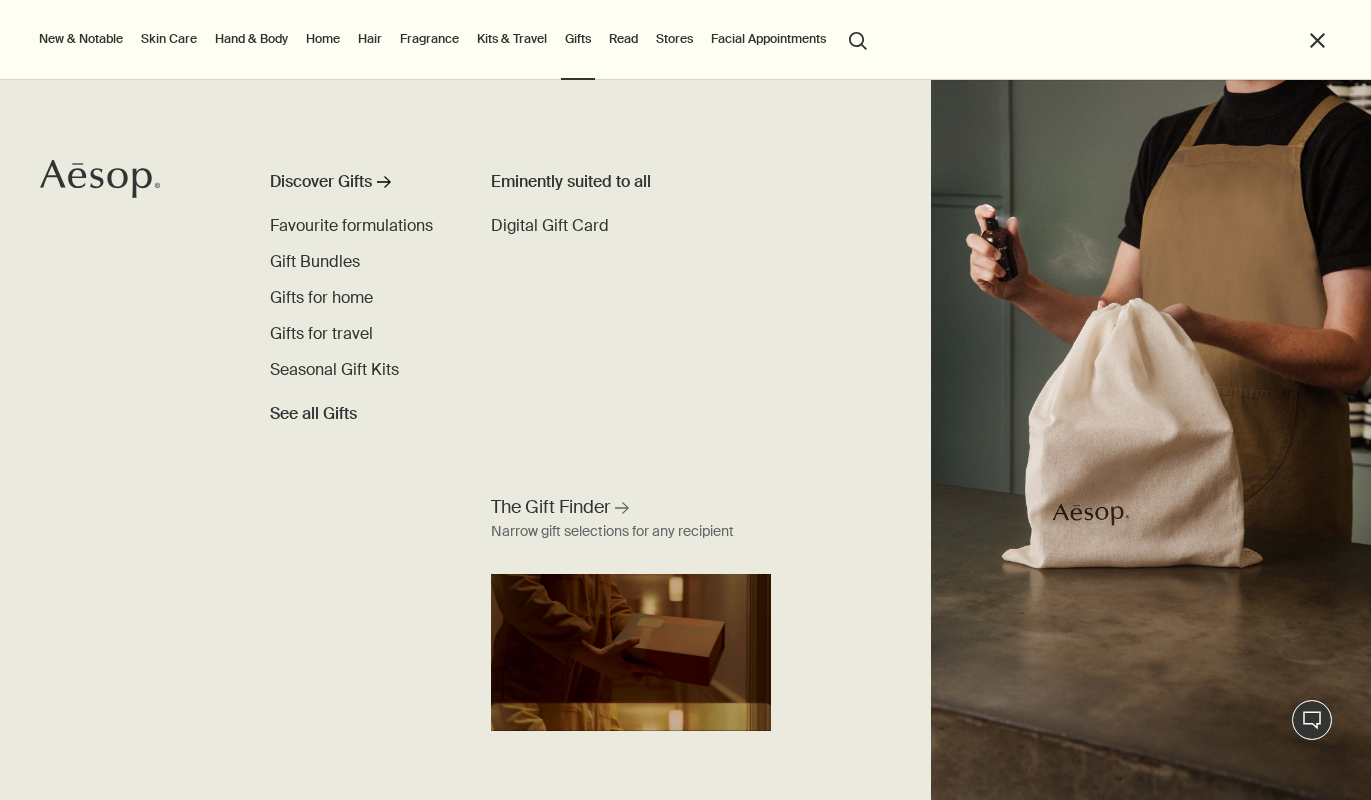 click on "Kits & Travel" at bounding box center (512, 39) 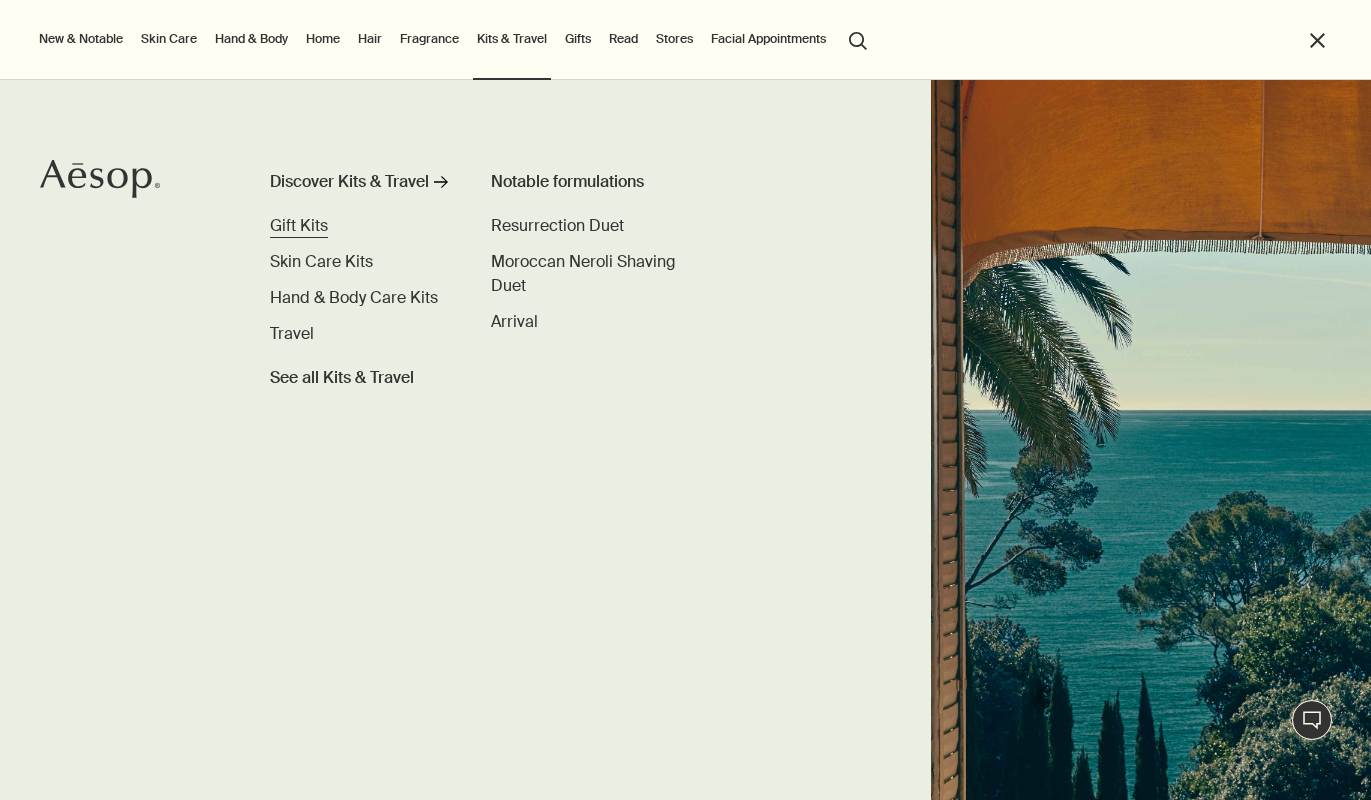 click on "Gift Kits" at bounding box center (299, 225) 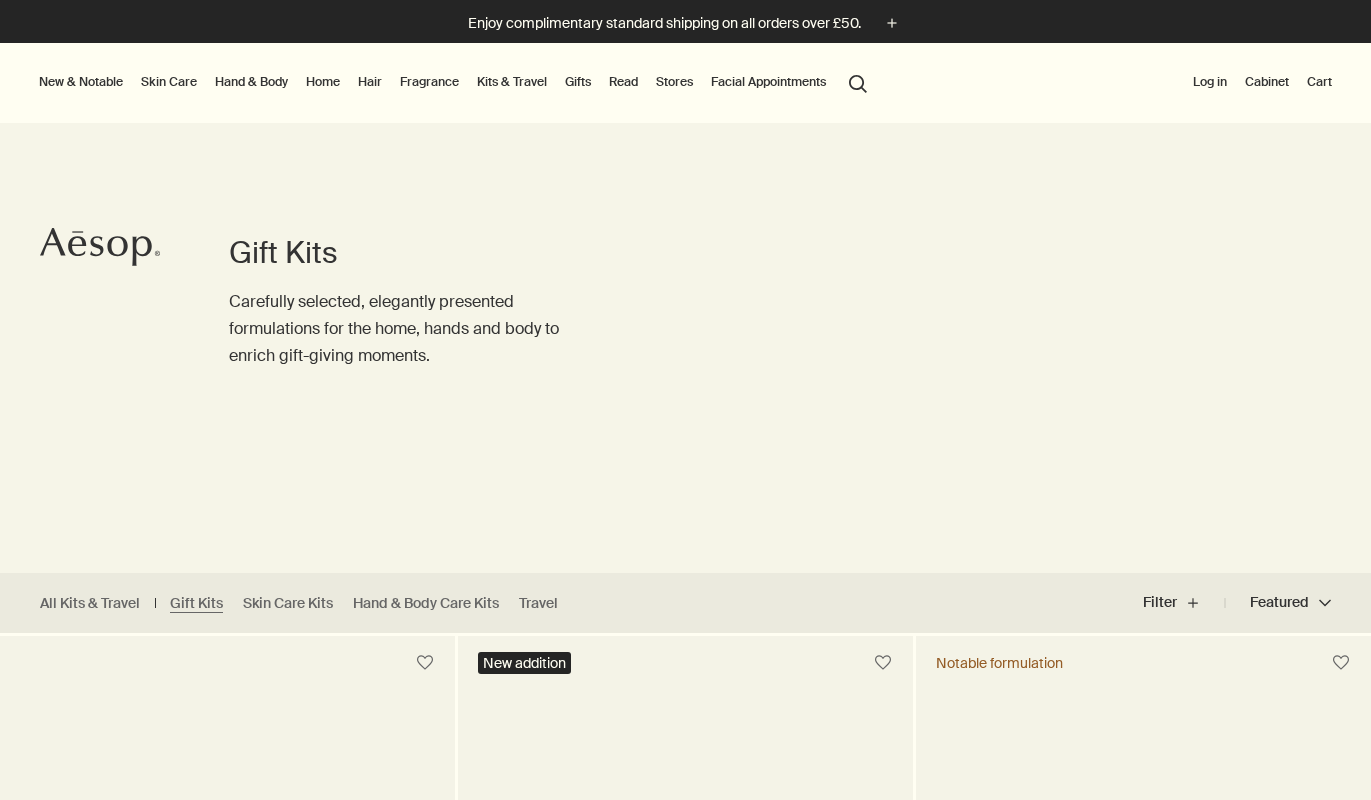 scroll, scrollTop: 0, scrollLeft: 0, axis: both 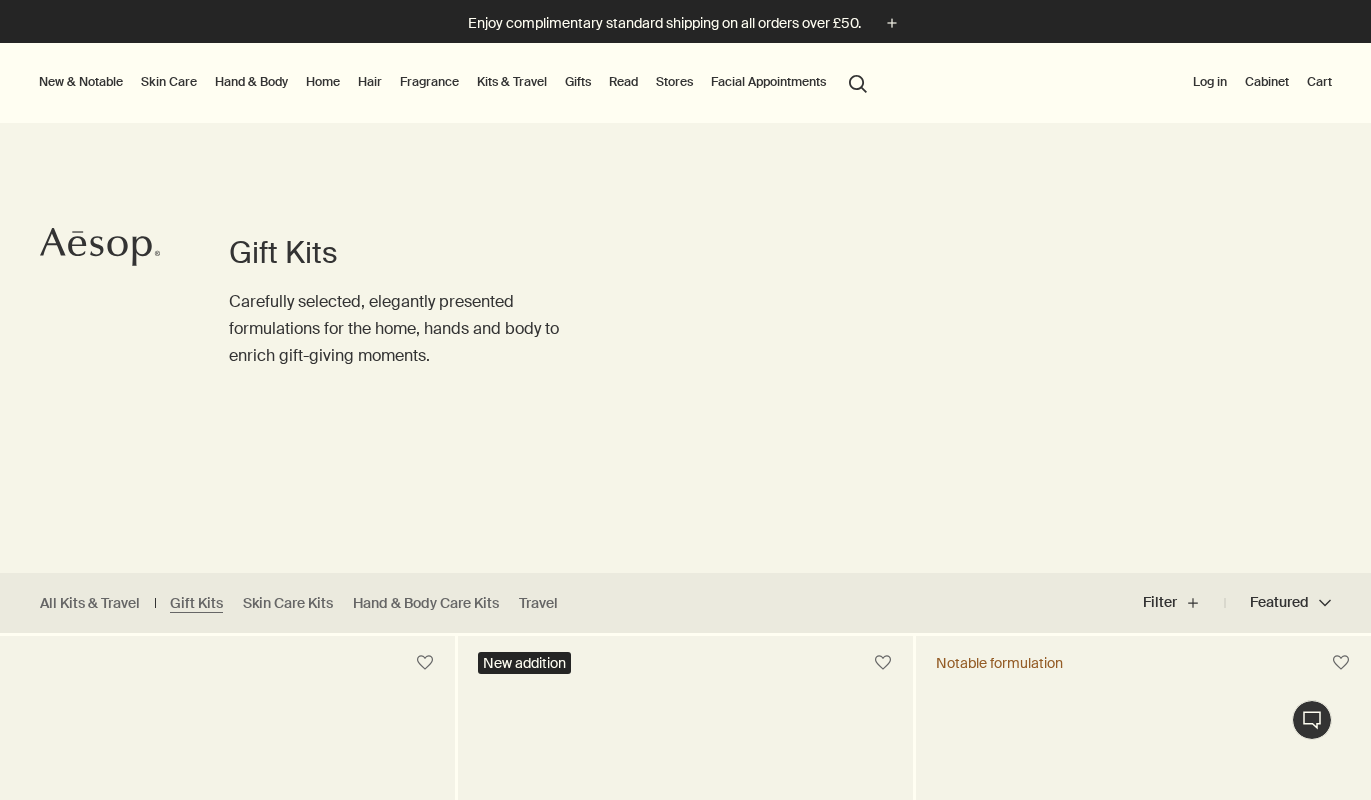click on "Gifts" at bounding box center [578, 82] 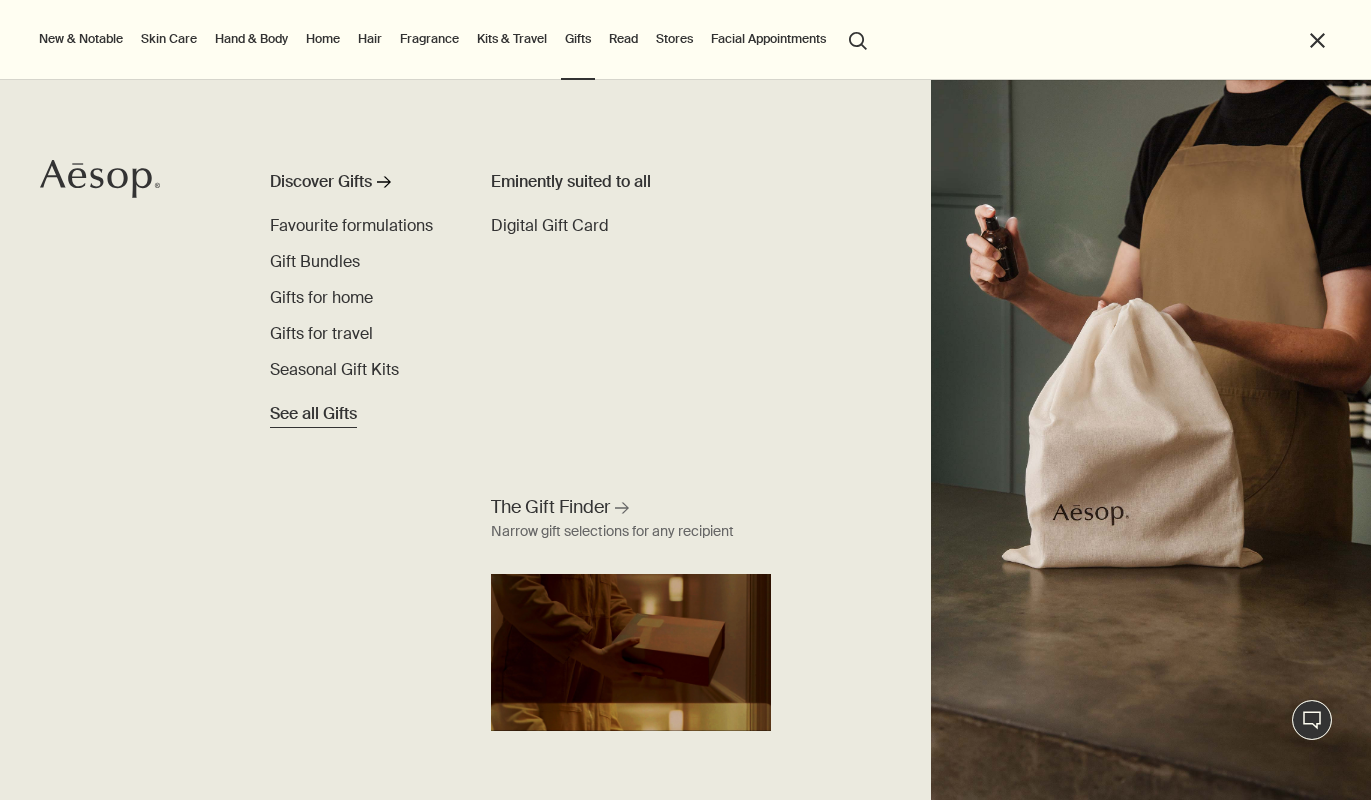 click on "See all Gifts" at bounding box center [313, 414] 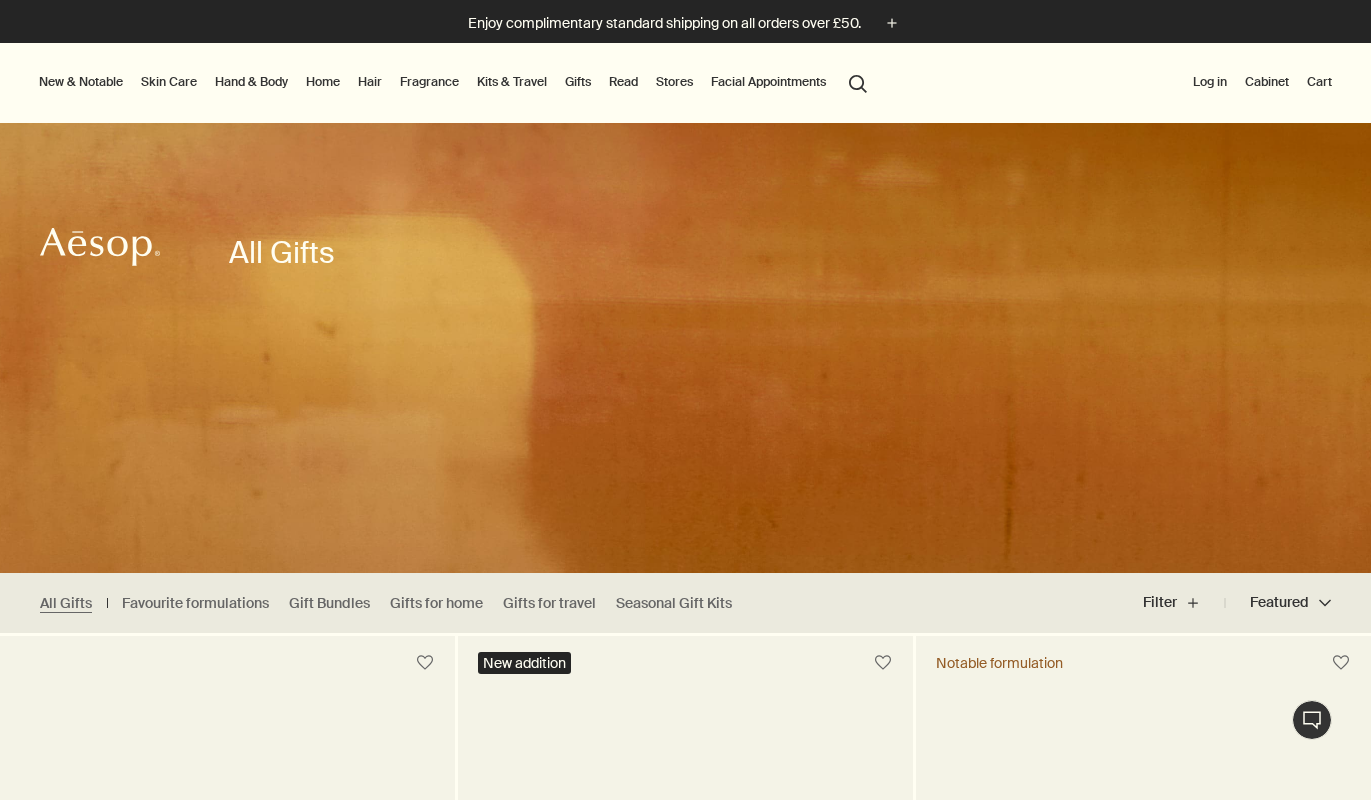 scroll, scrollTop: 0, scrollLeft: 0, axis: both 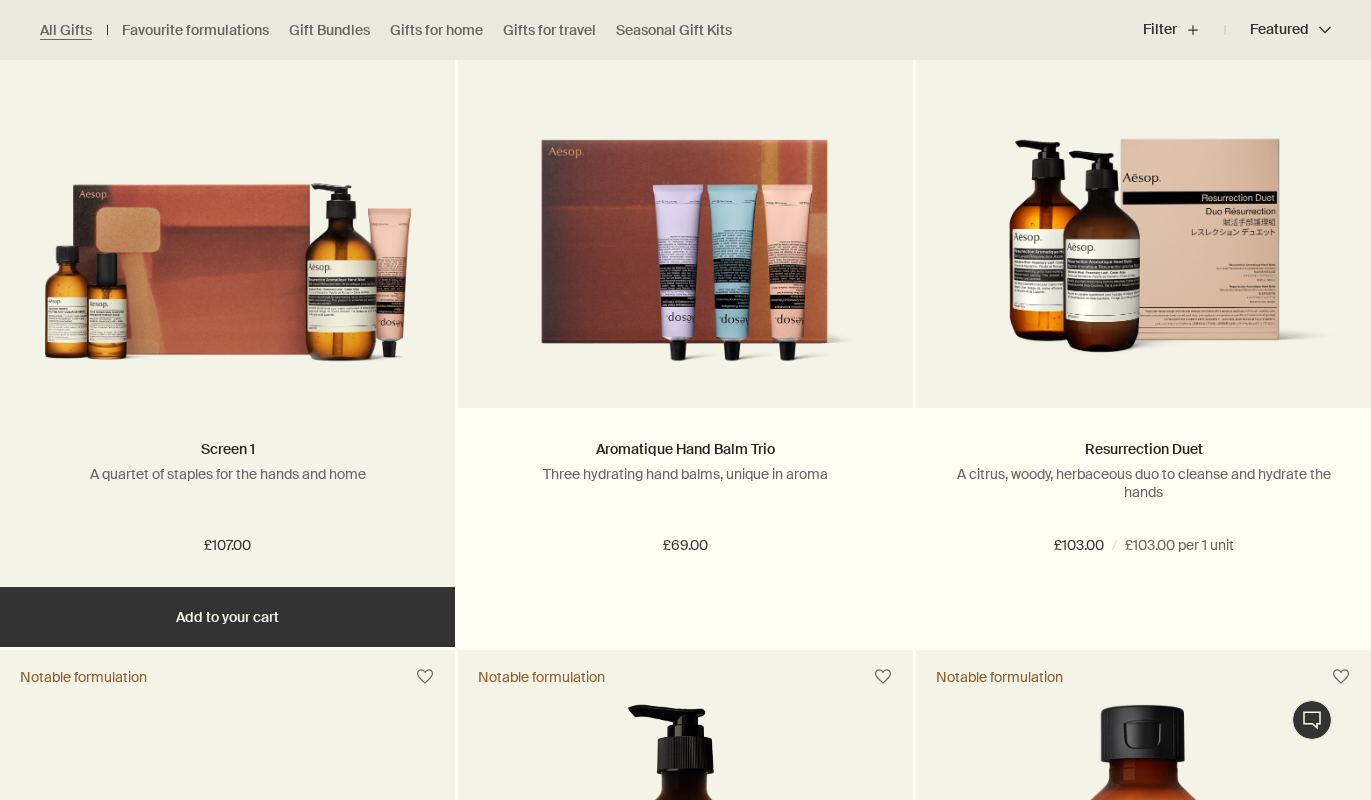 click at bounding box center (227, 258) 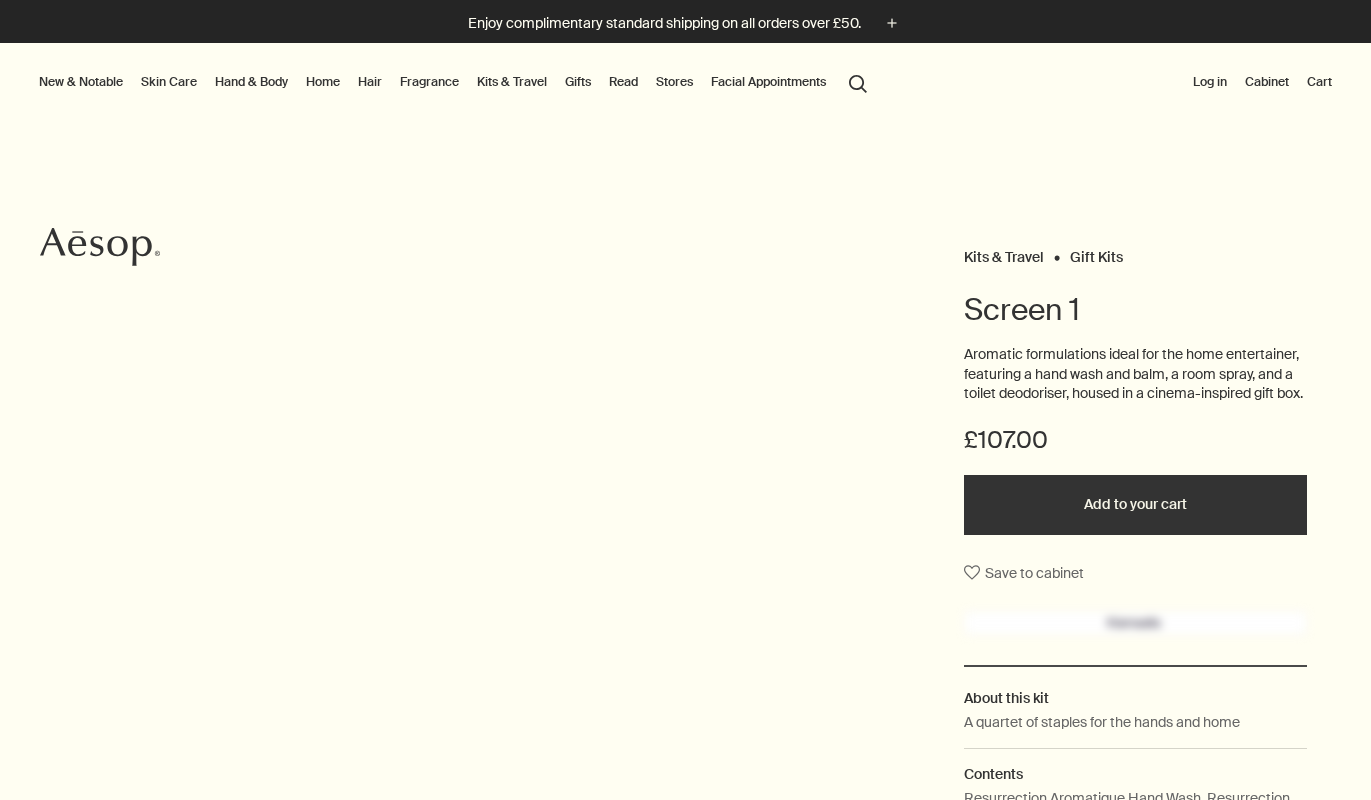 scroll, scrollTop: 0, scrollLeft: 0, axis: both 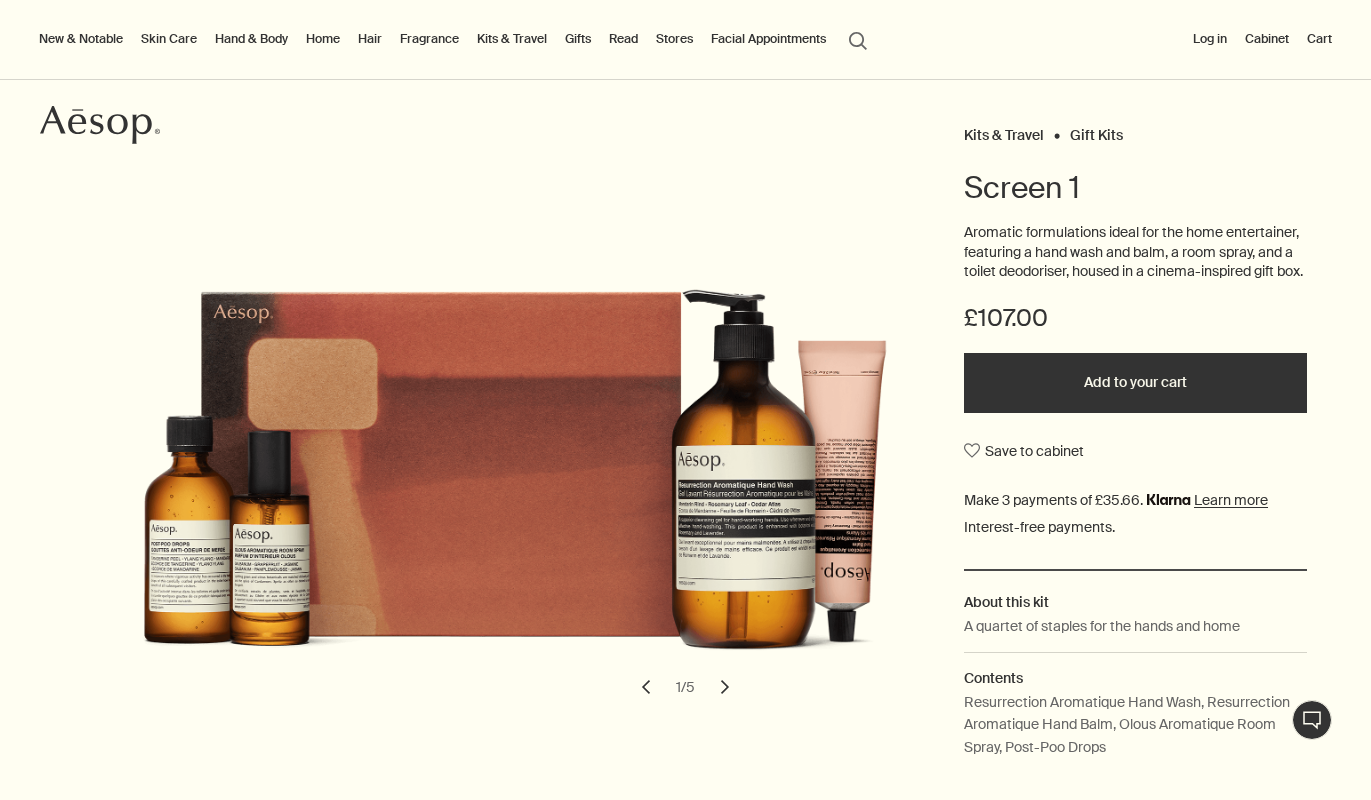 click on "chevron" at bounding box center (725, 687) 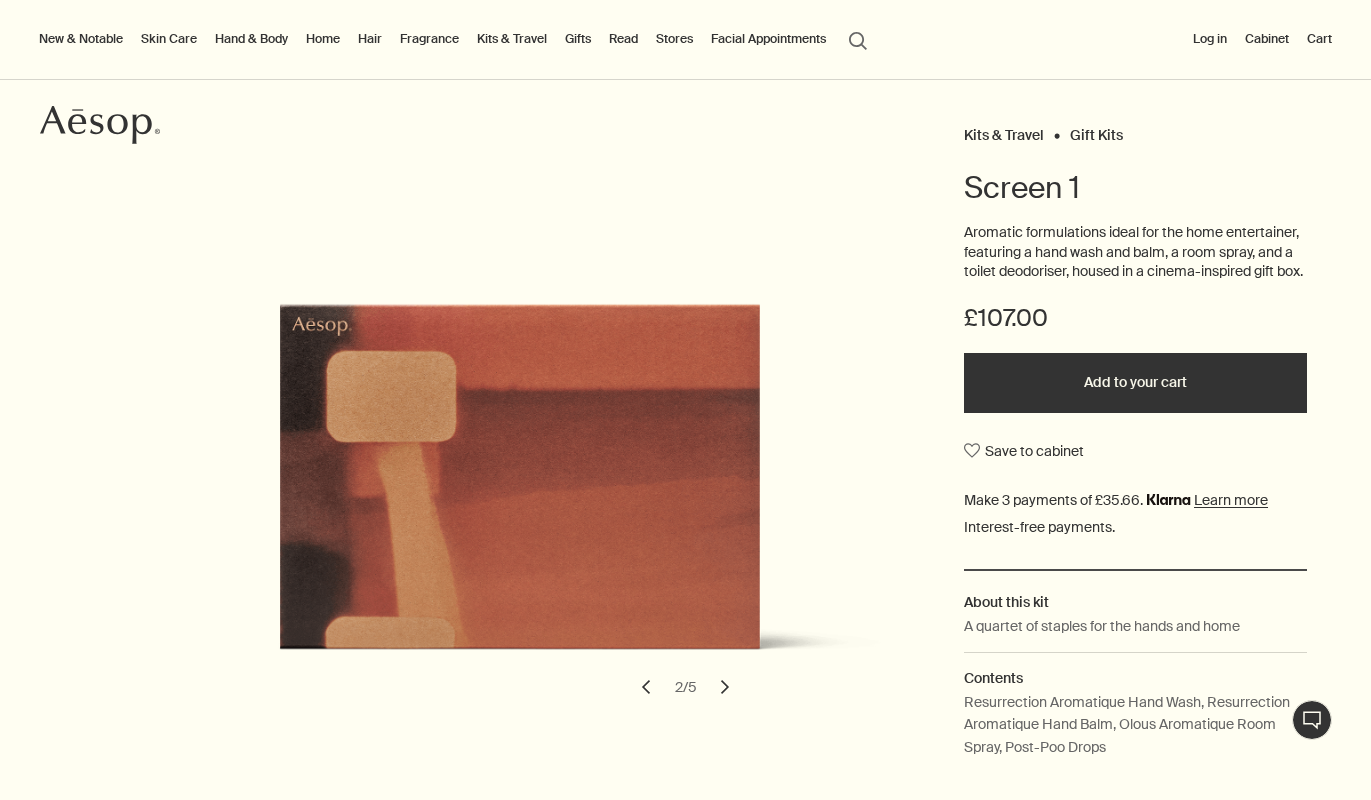 click on "chevron" at bounding box center (646, 687) 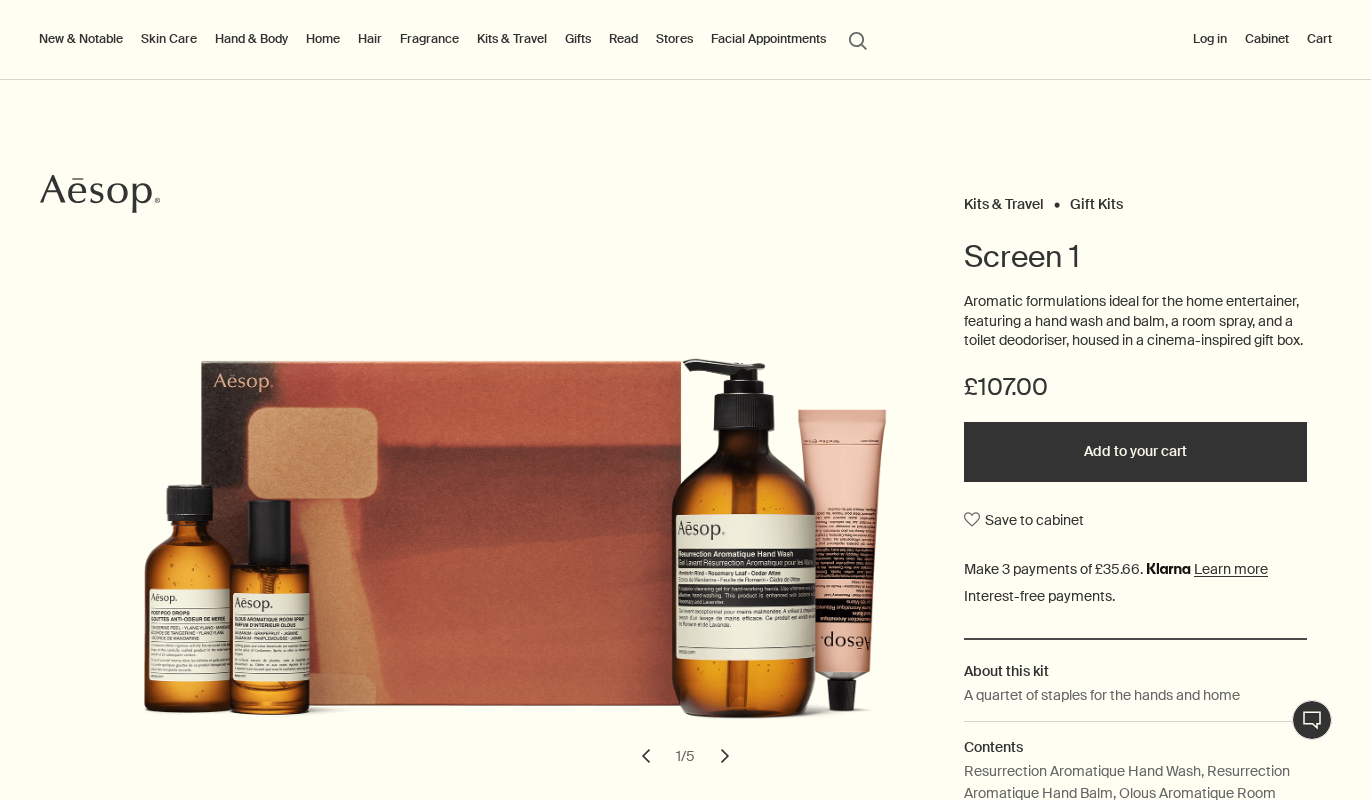 scroll, scrollTop: 0, scrollLeft: 0, axis: both 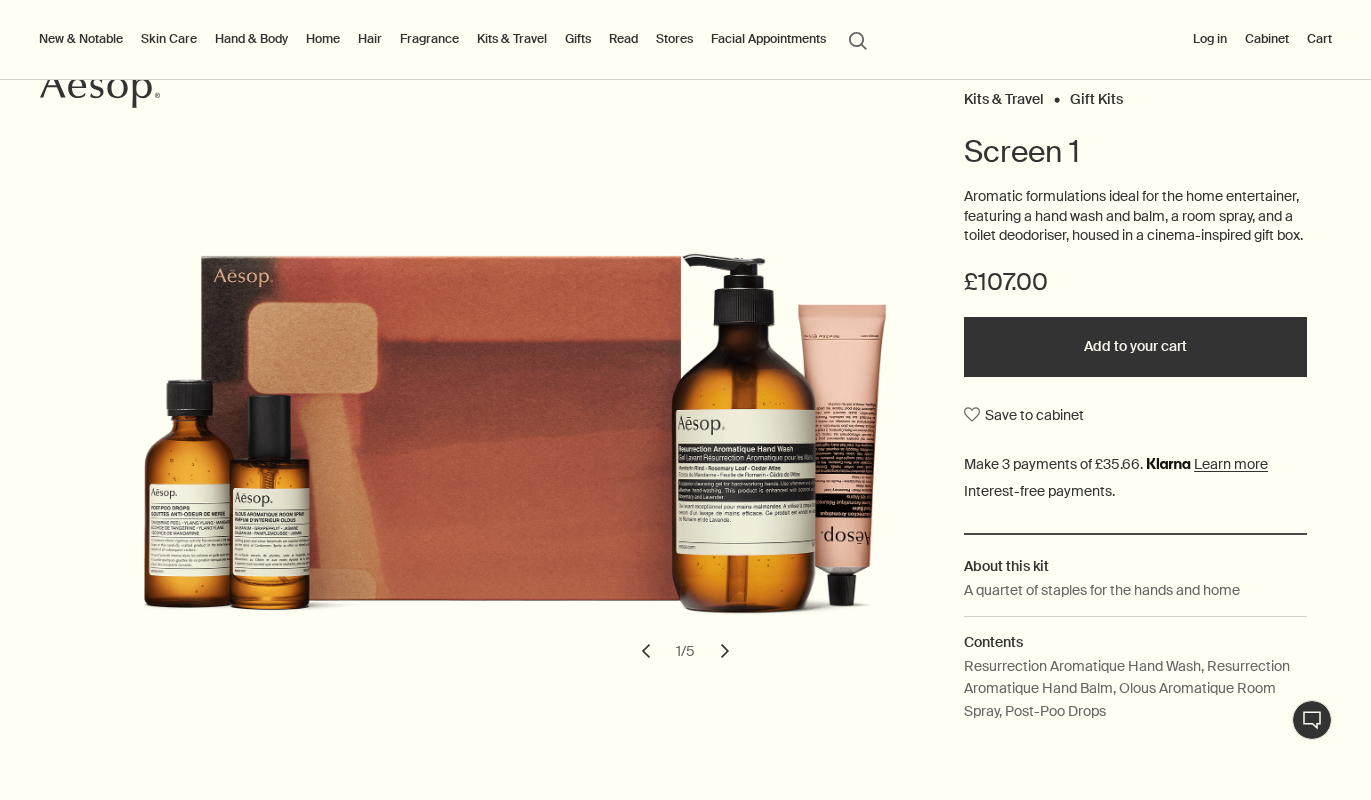 click on "chevron" at bounding box center [725, 651] 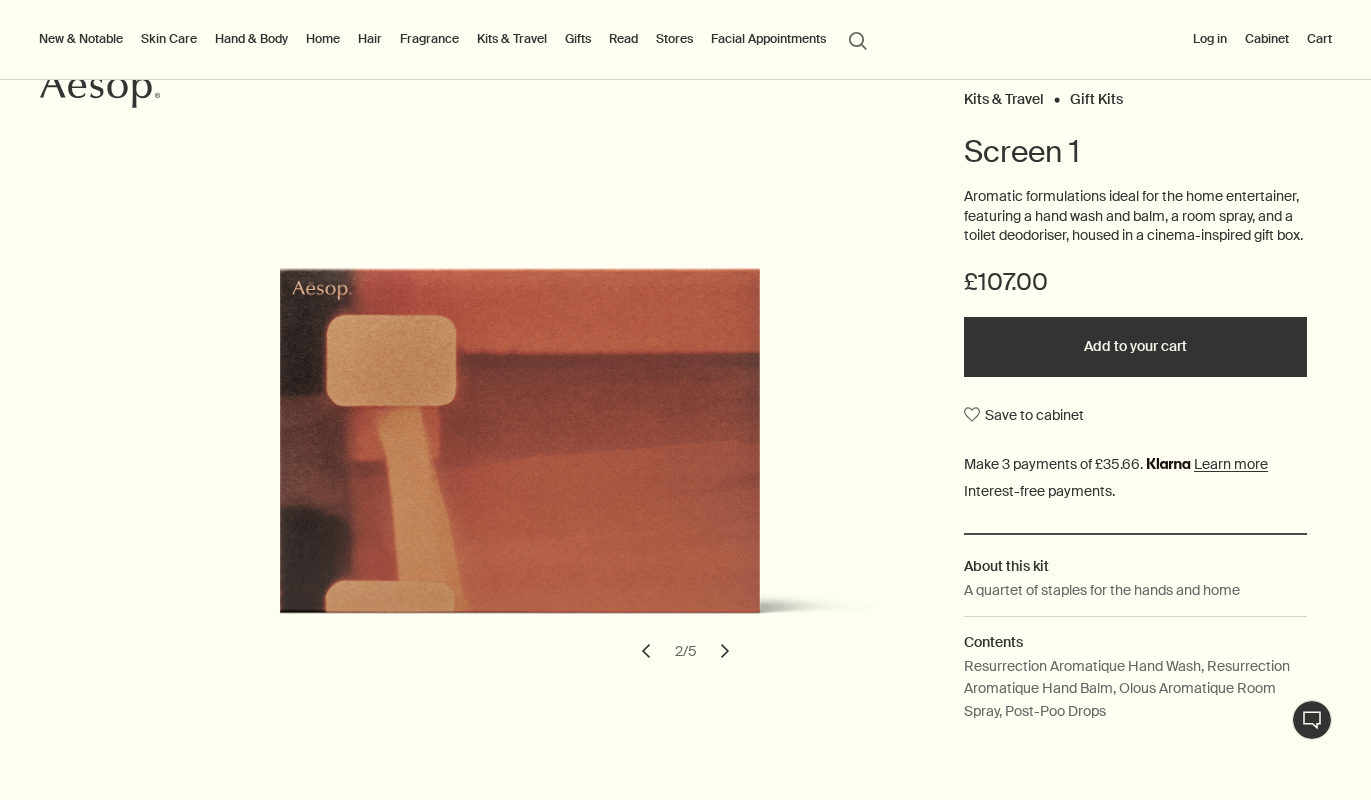 click on "chevron" at bounding box center [725, 651] 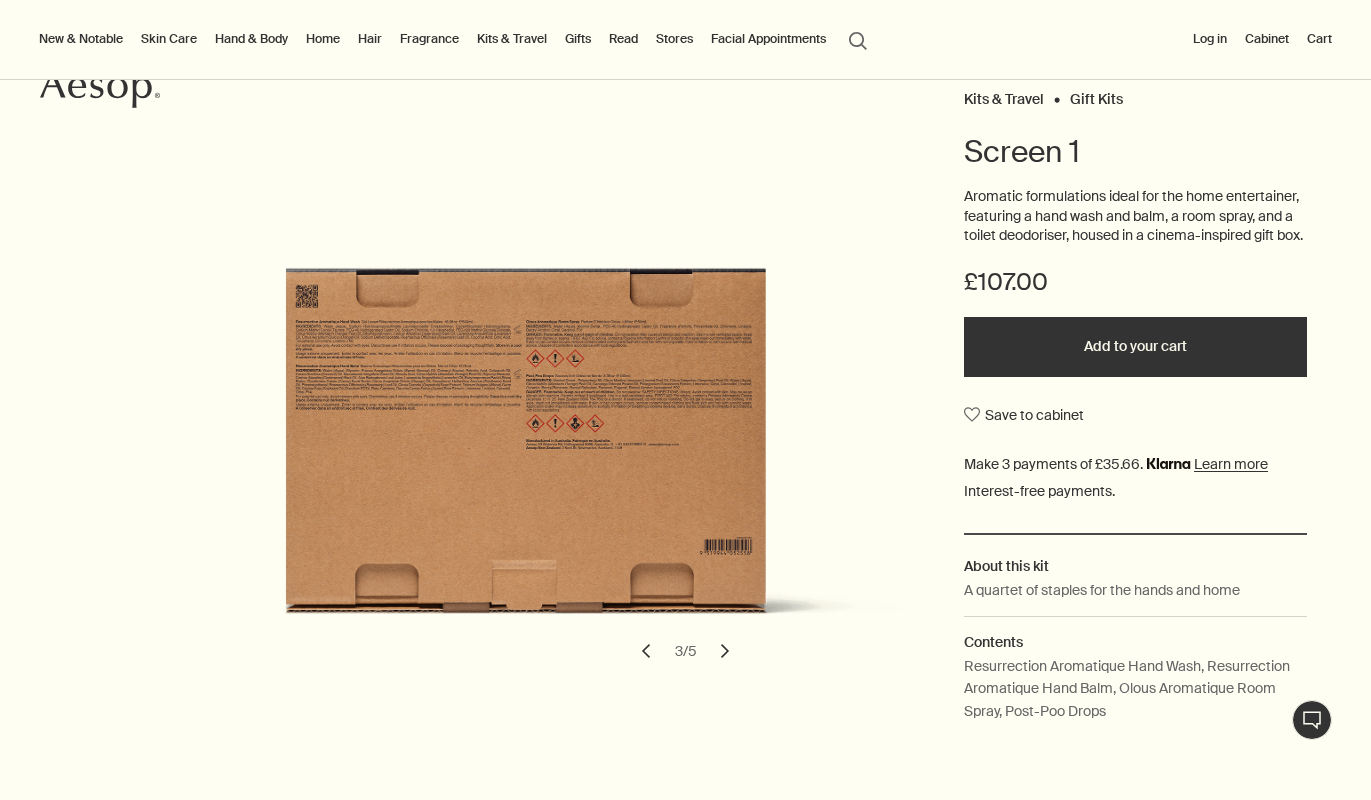 click on "chevron" at bounding box center [725, 651] 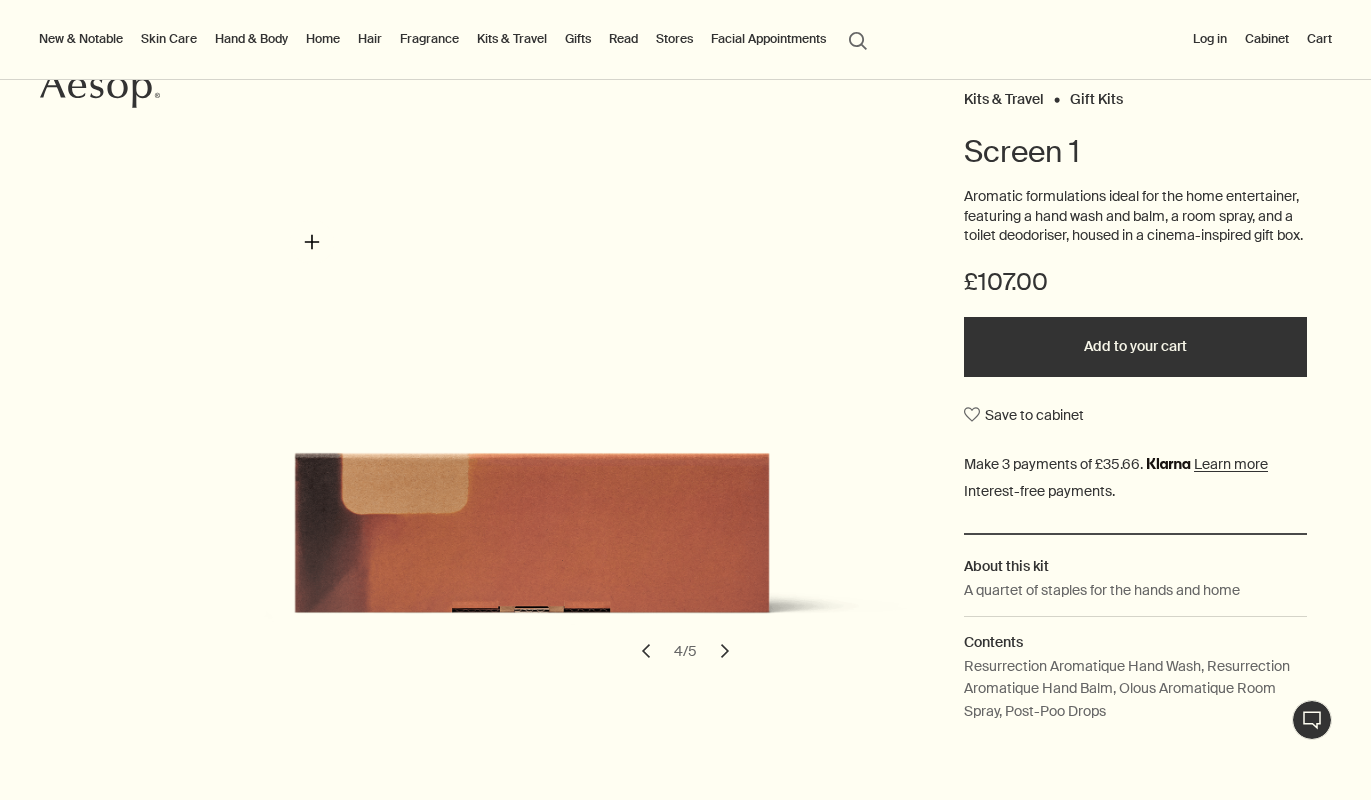 scroll, scrollTop: 0, scrollLeft: 0, axis: both 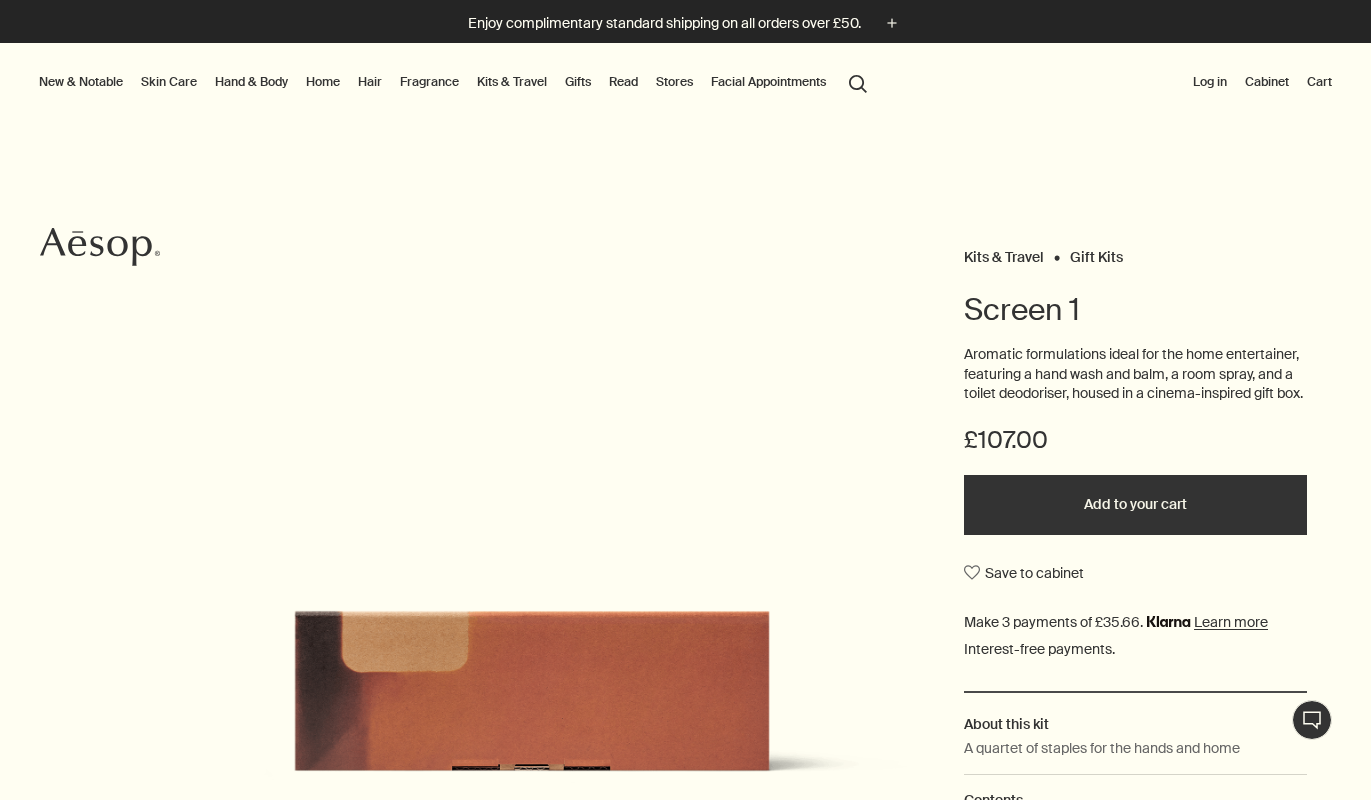 click on "Hair" at bounding box center (370, 82) 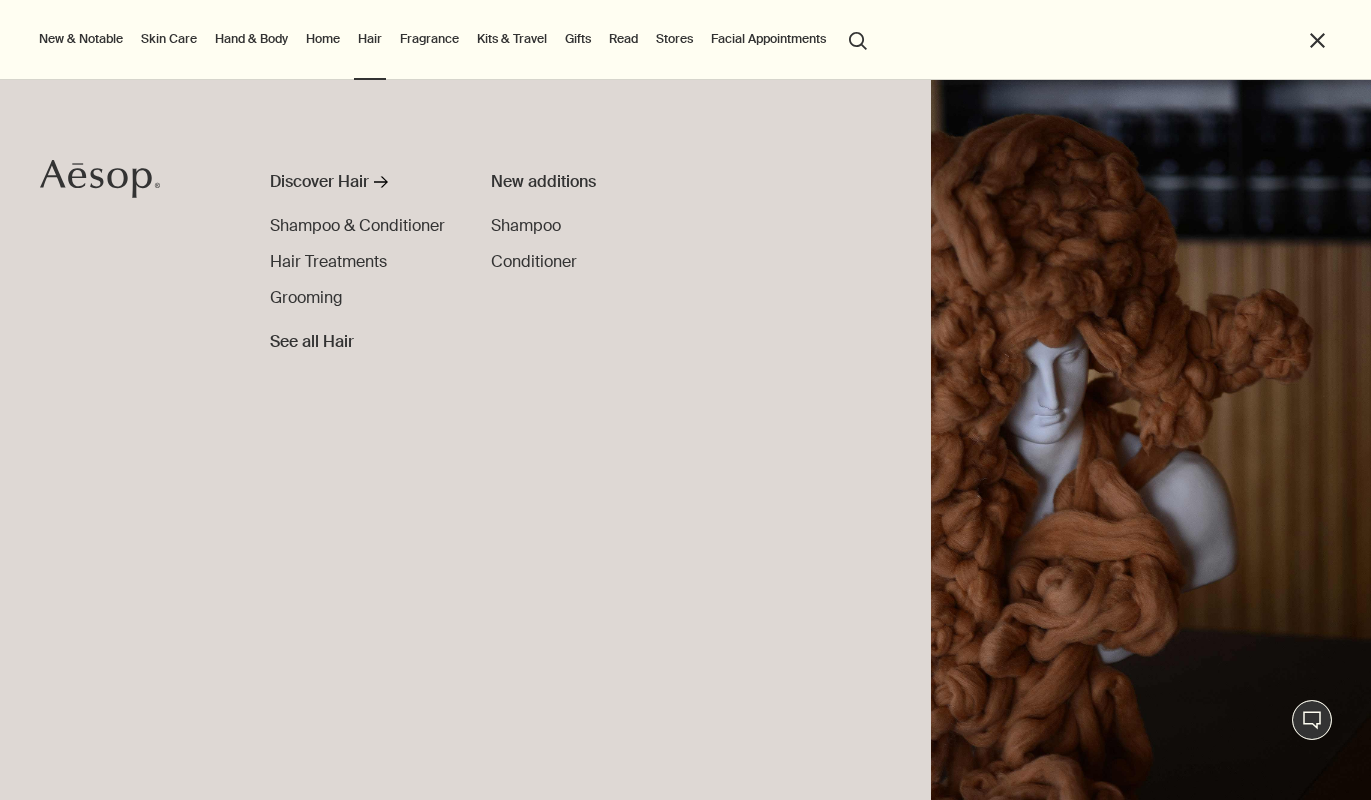 click on "Home" at bounding box center (323, 39) 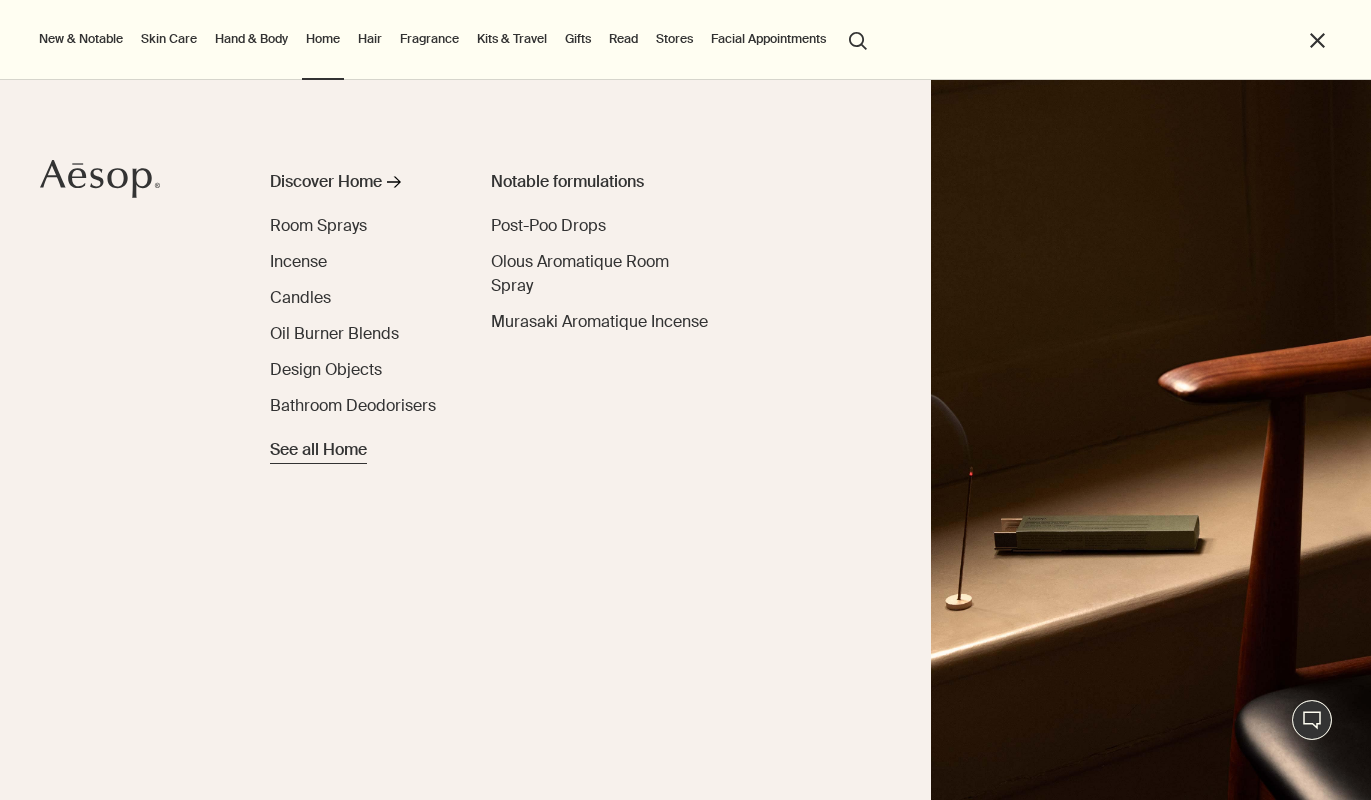 click on "See all Home" at bounding box center (318, 450) 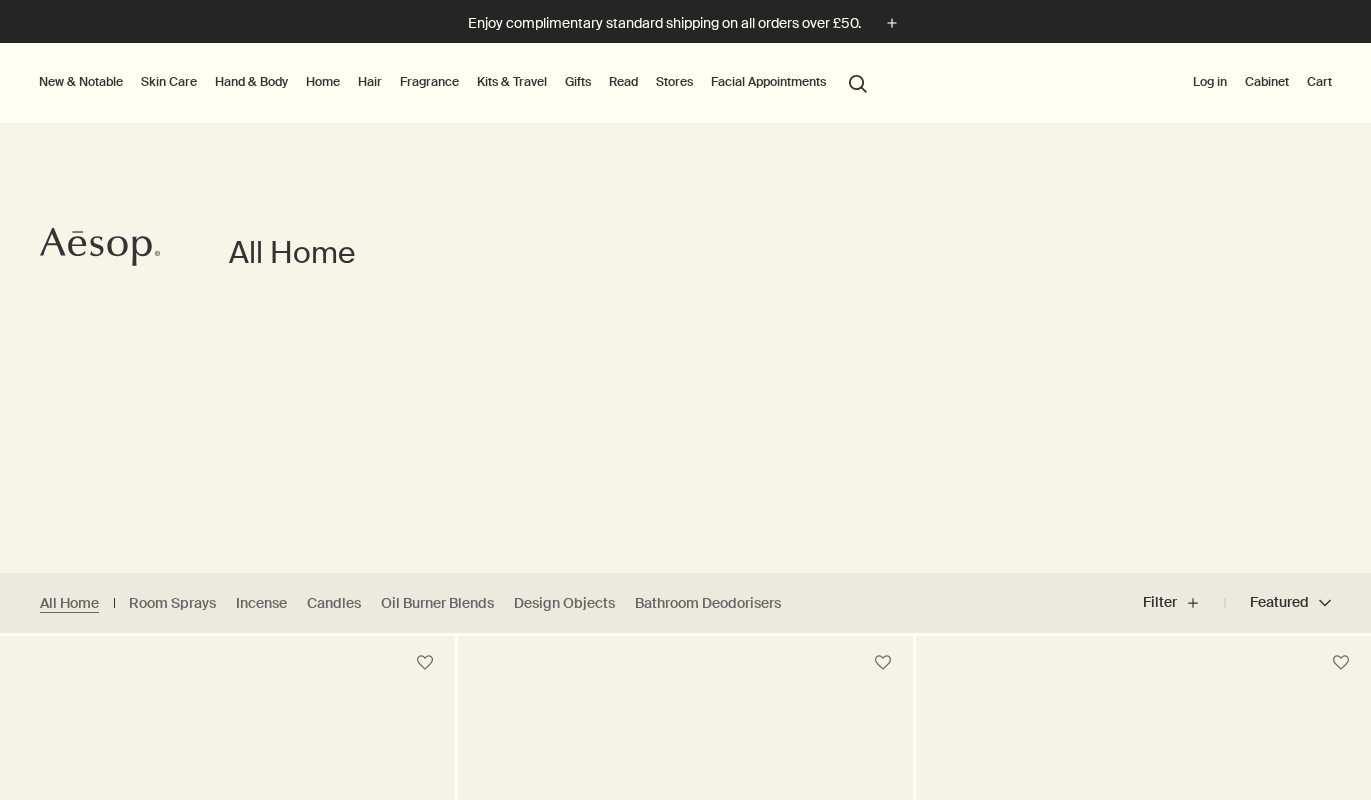 scroll, scrollTop: 0, scrollLeft: 0, axis: both 